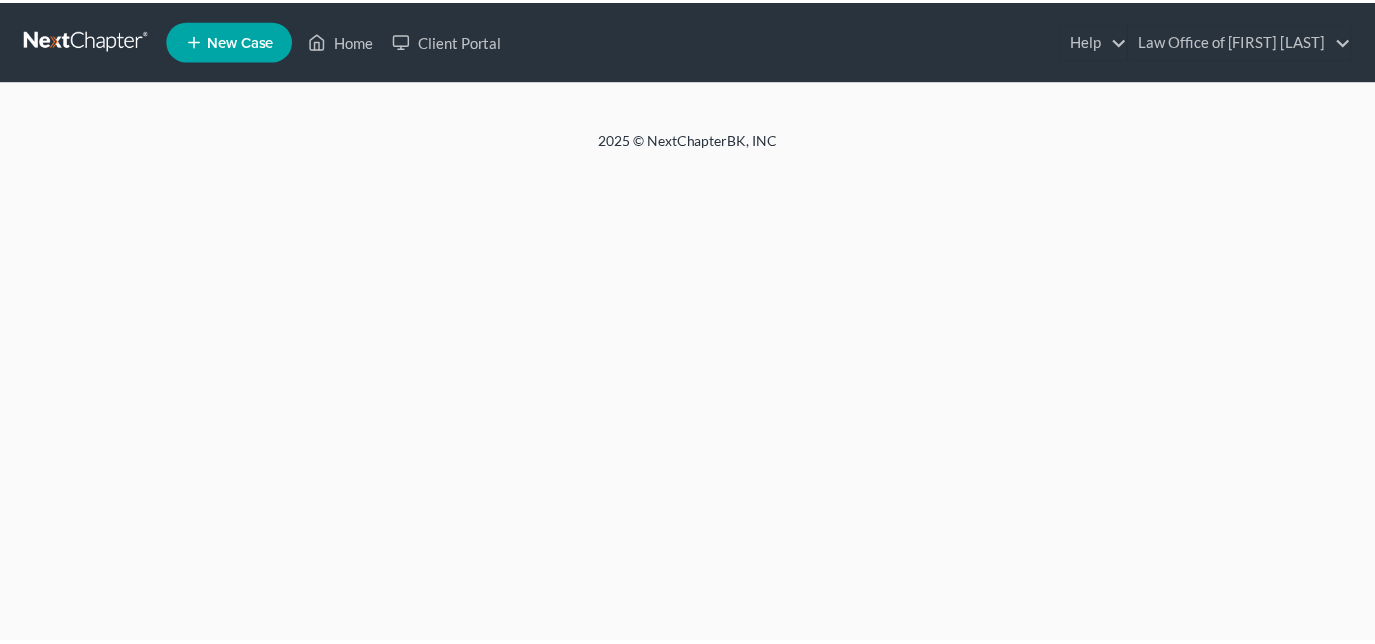 scroll, scrollTop: 0, scrollLeft: 0, axis: both 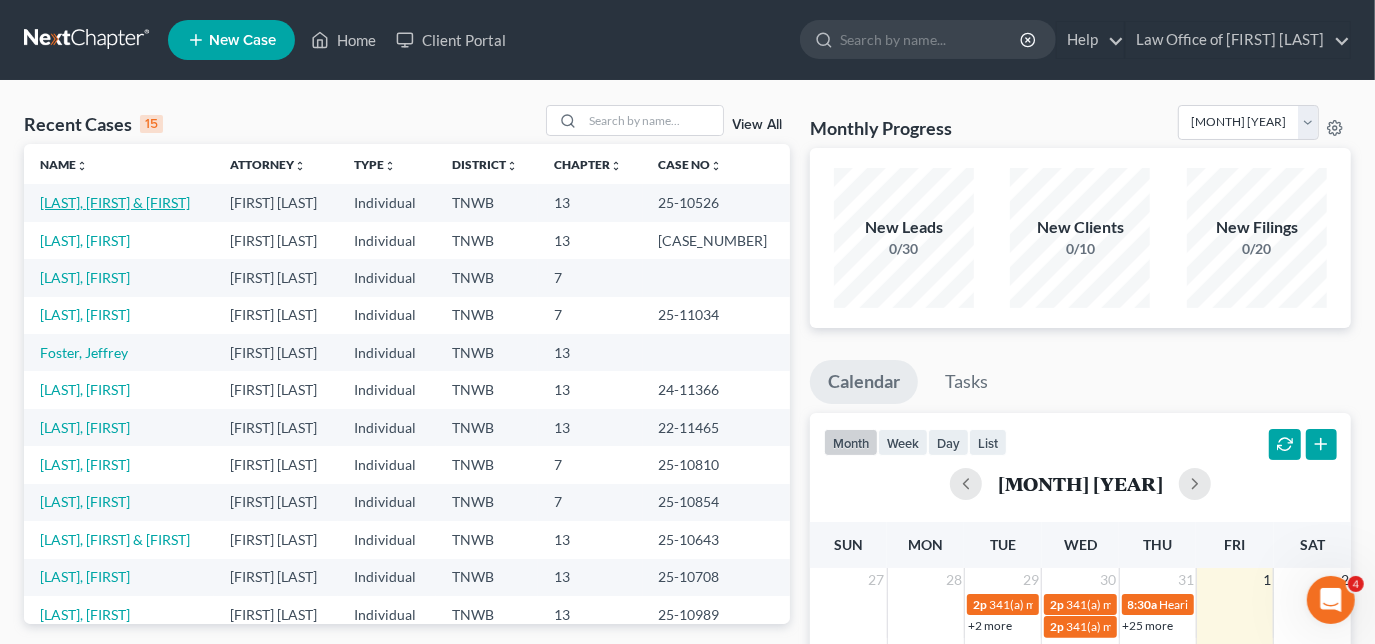 click on "[LAST], [FIRST] & [FIRST]" at bounding box center (115, 202) 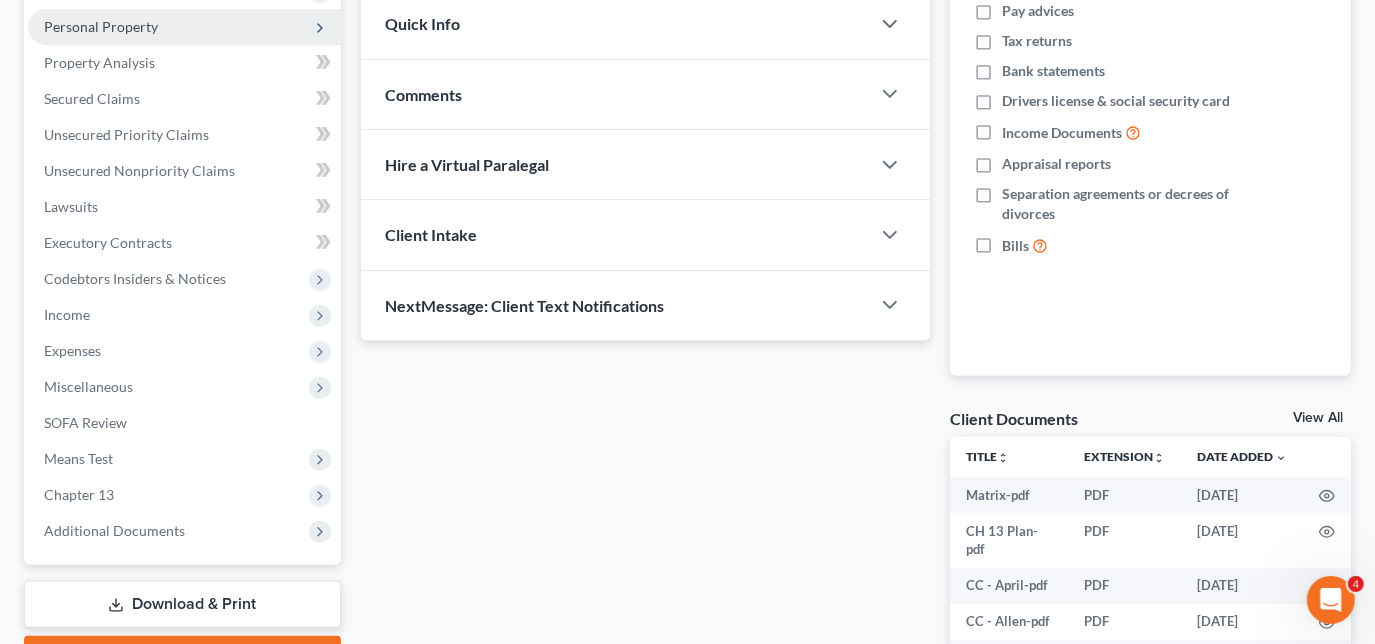 scroll, scrollTop: 363, scrollLeft: 0, axis: vertical 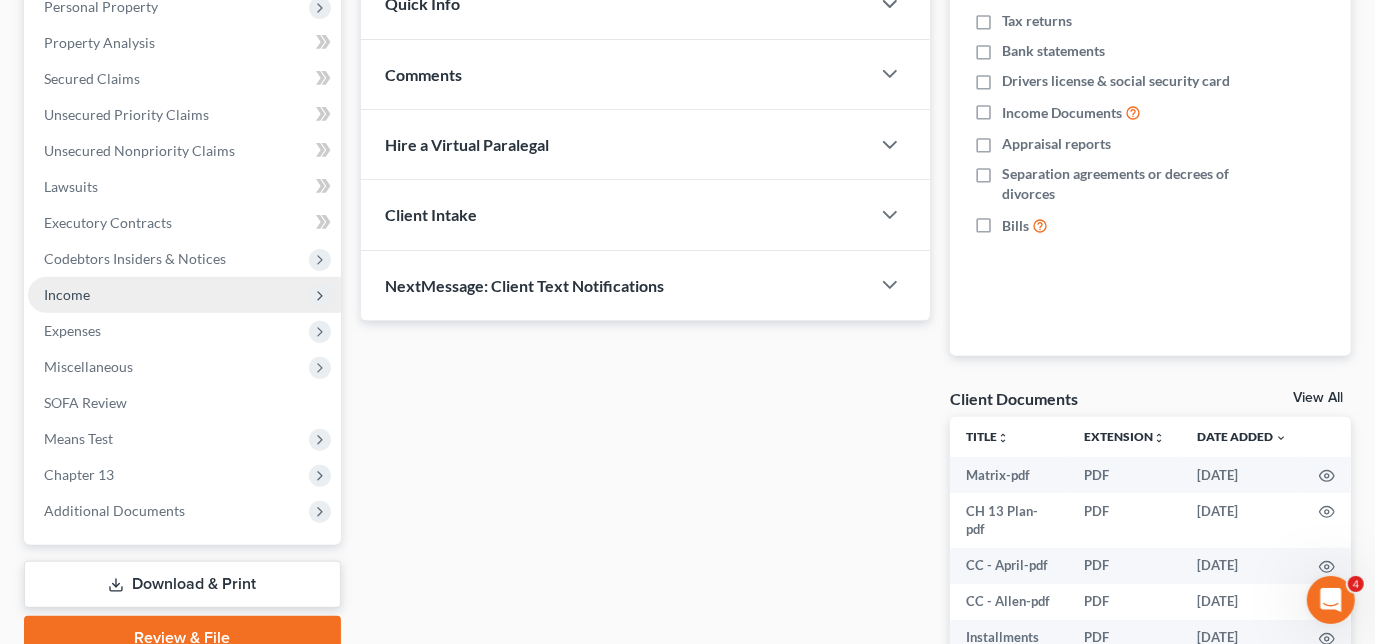 click on "Income" at bounding box center [184, 295] 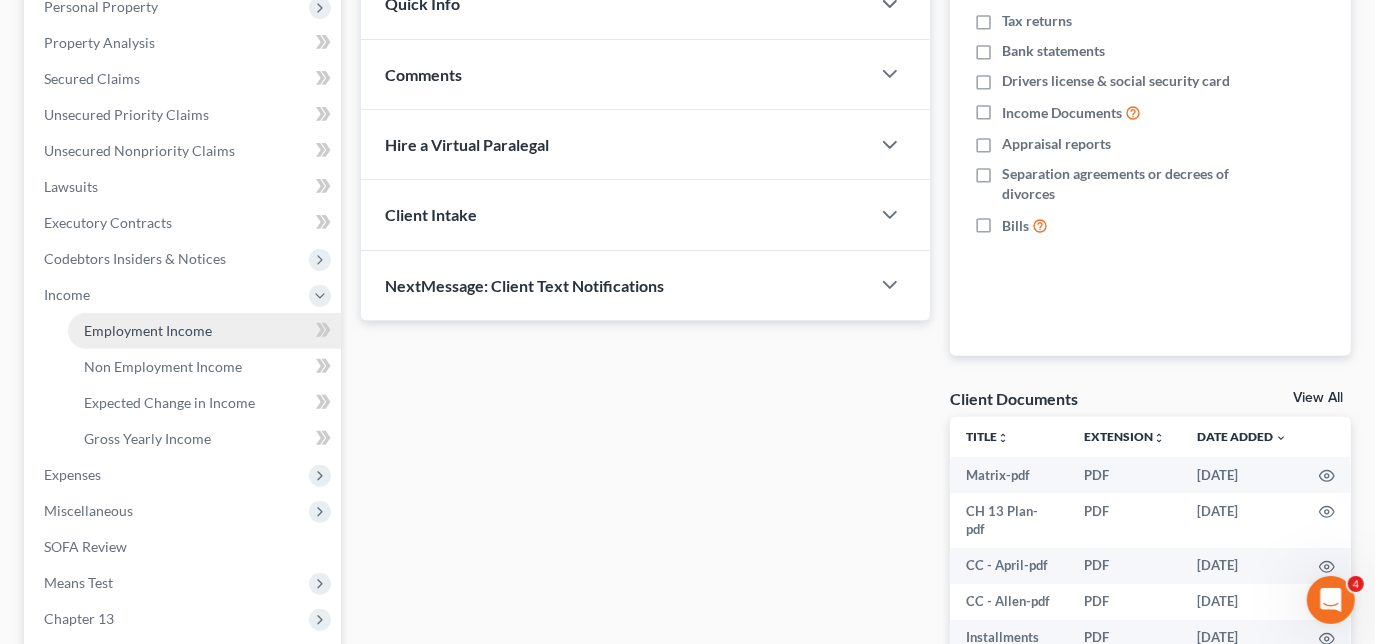 click on "Employment Income" at bounding box center (148, 330) 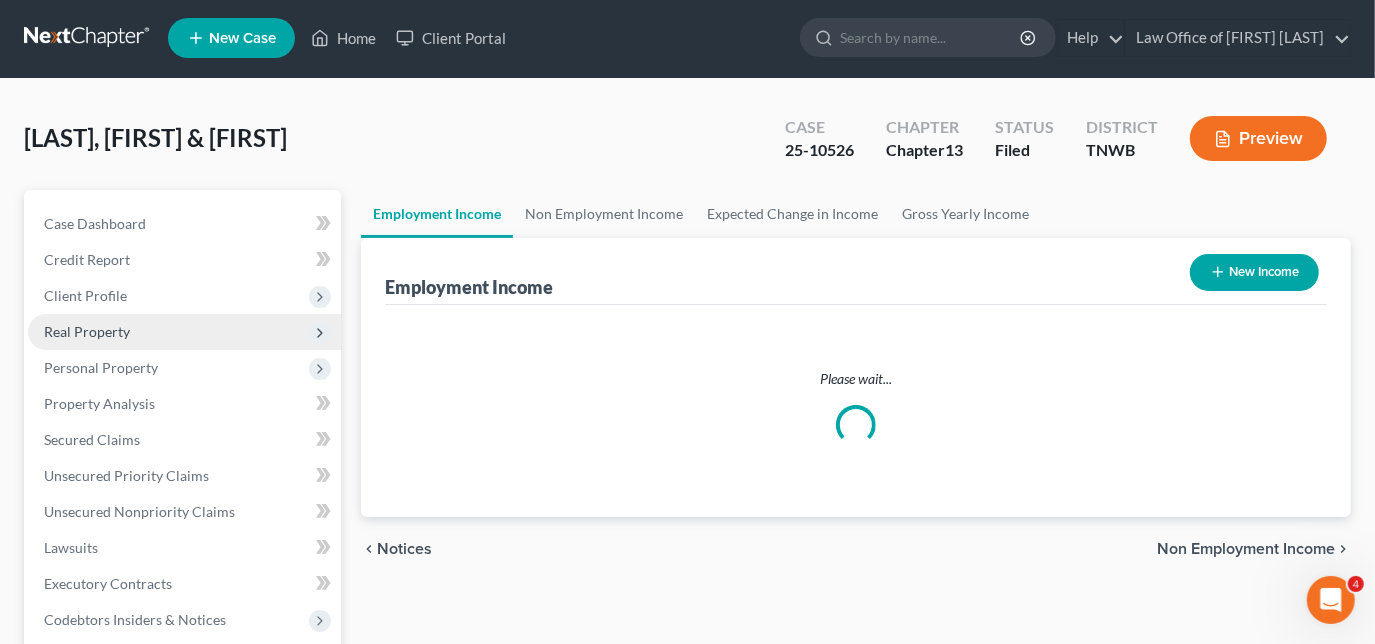 scroll, scrollTop: 0, scrollLeft: 0, axis: both 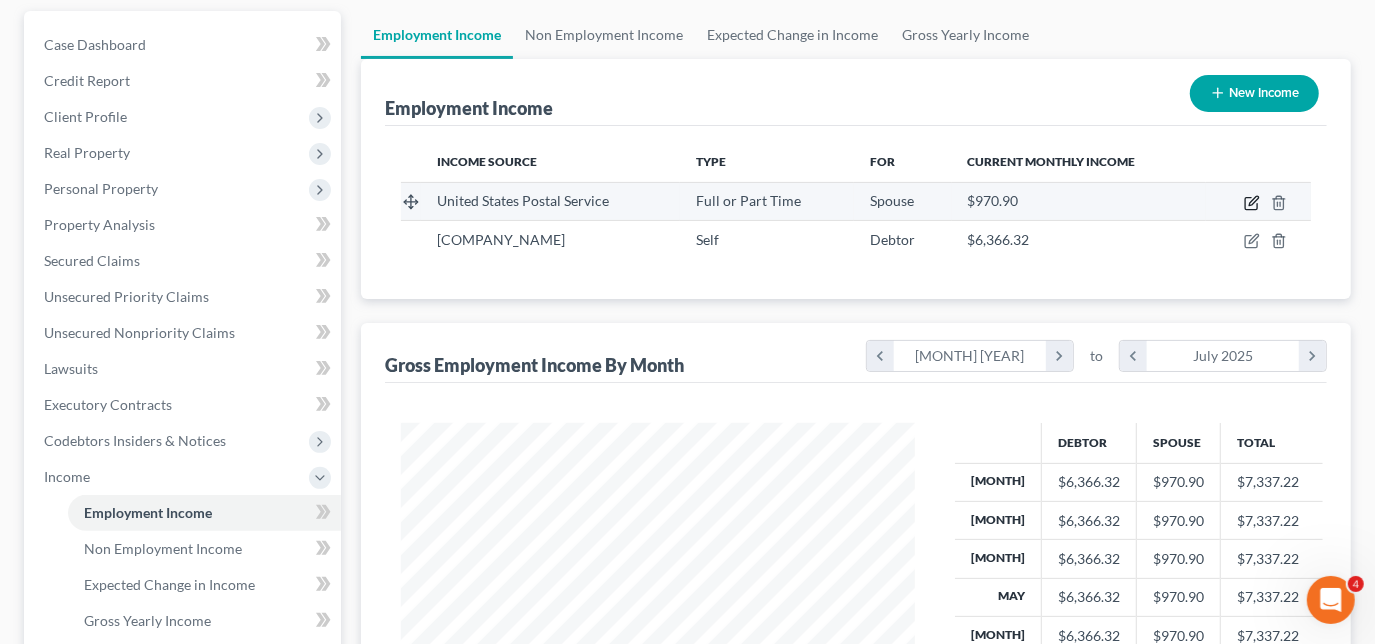 click 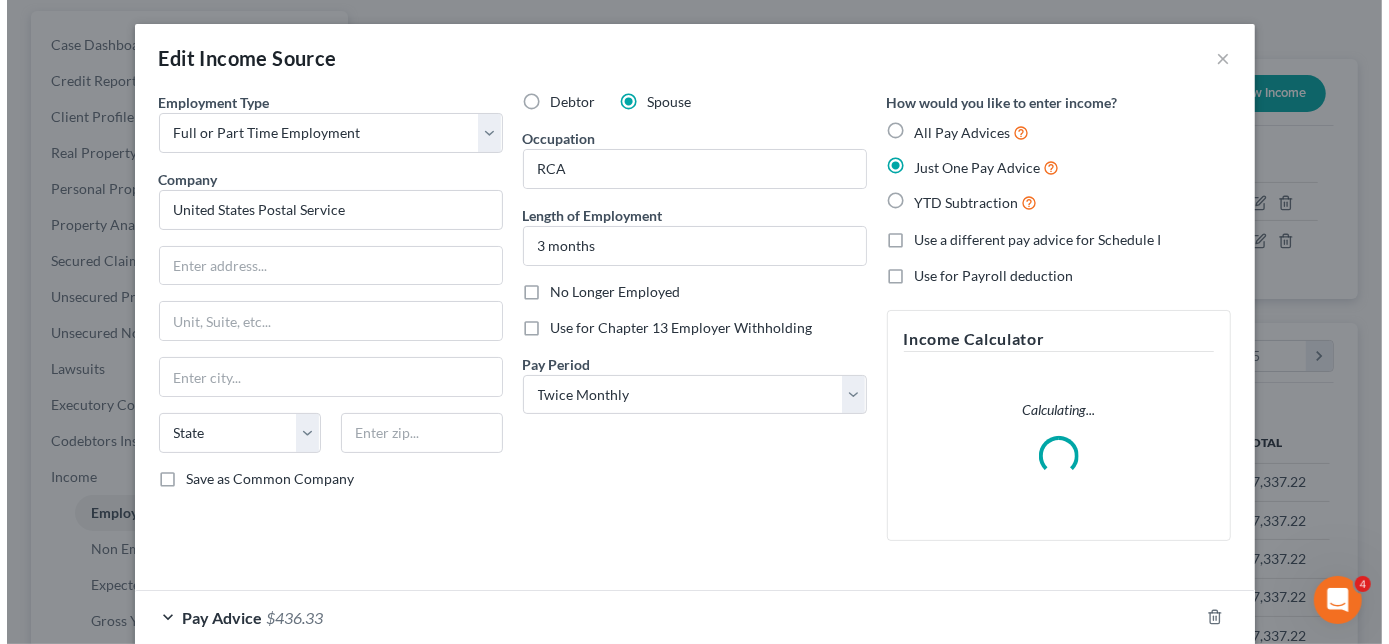 scroll, scrollTop: 999643, scrollLeft: 999439, axis: both 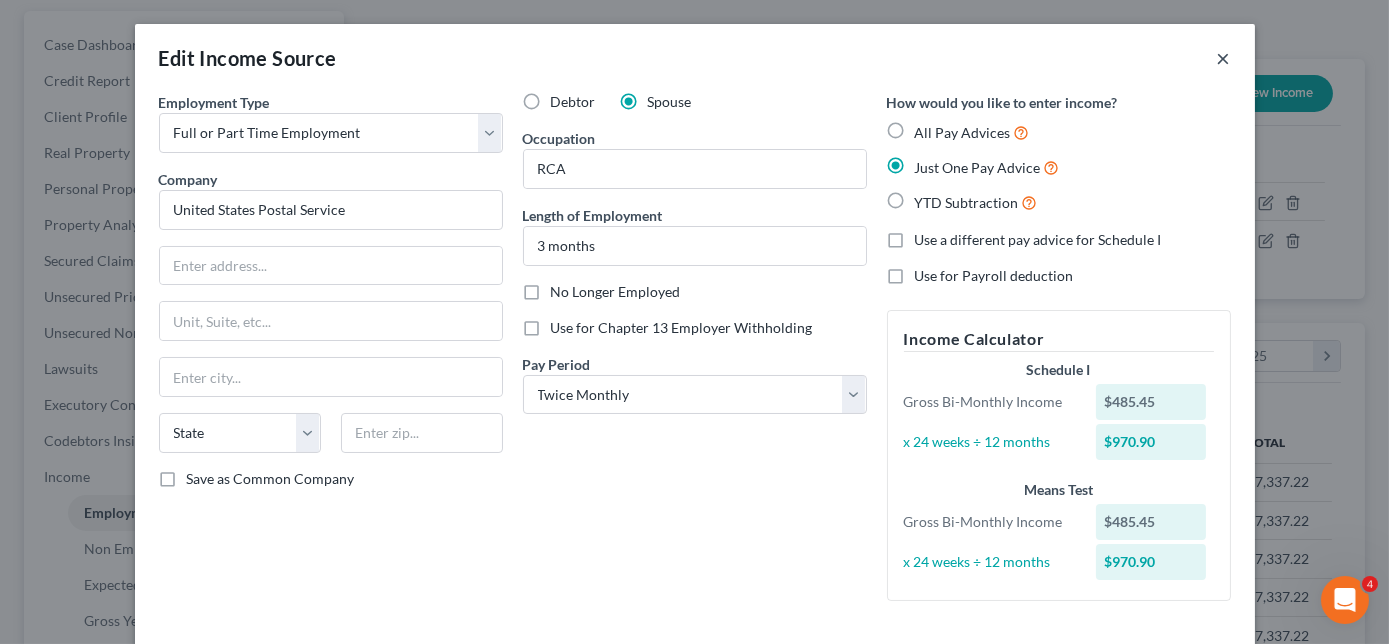 click on "×" at bounding box center (1224, 58) 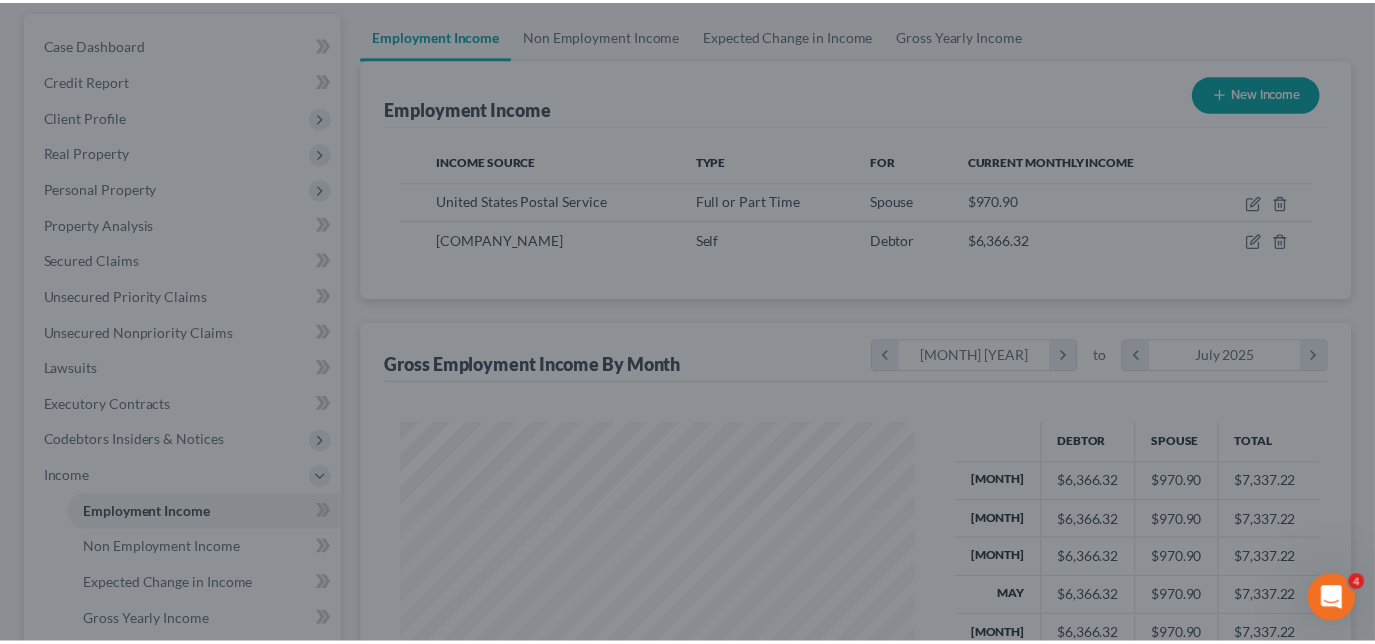 scroll, scrollTop: 356, scrollLeft: 554, axis: both 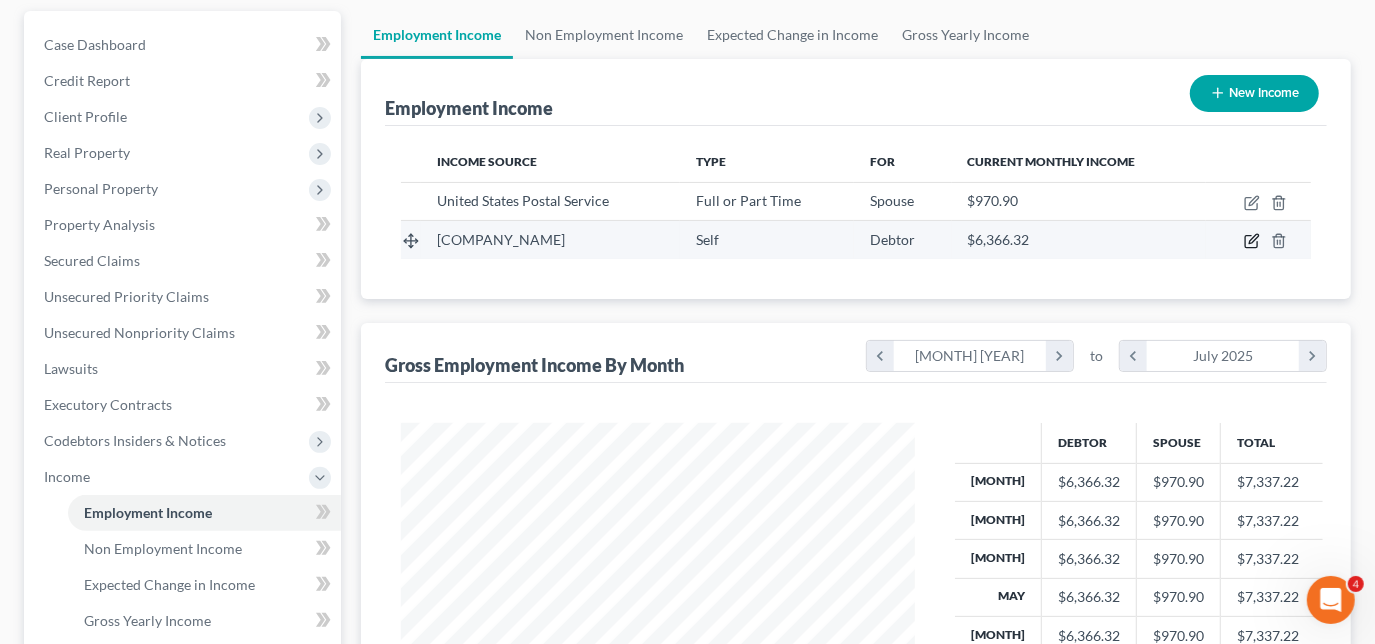 click 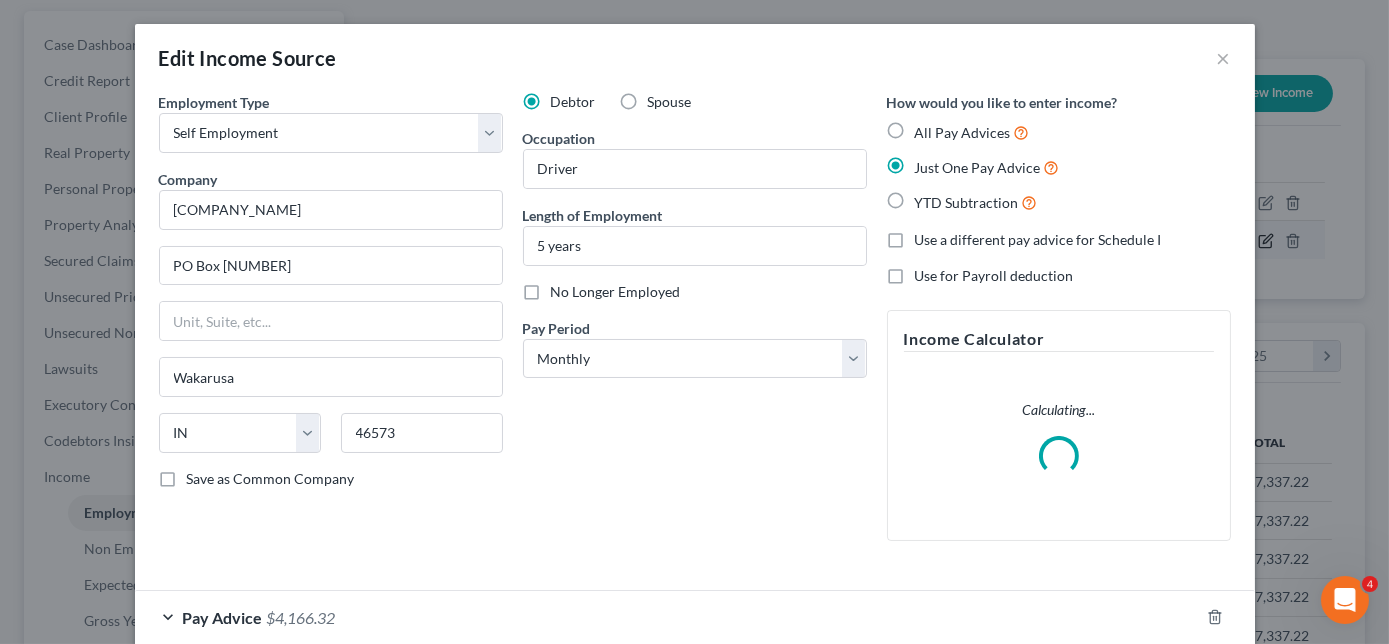 scroll, scrollTop: 999643, scrollLeft: 999439, axis: both 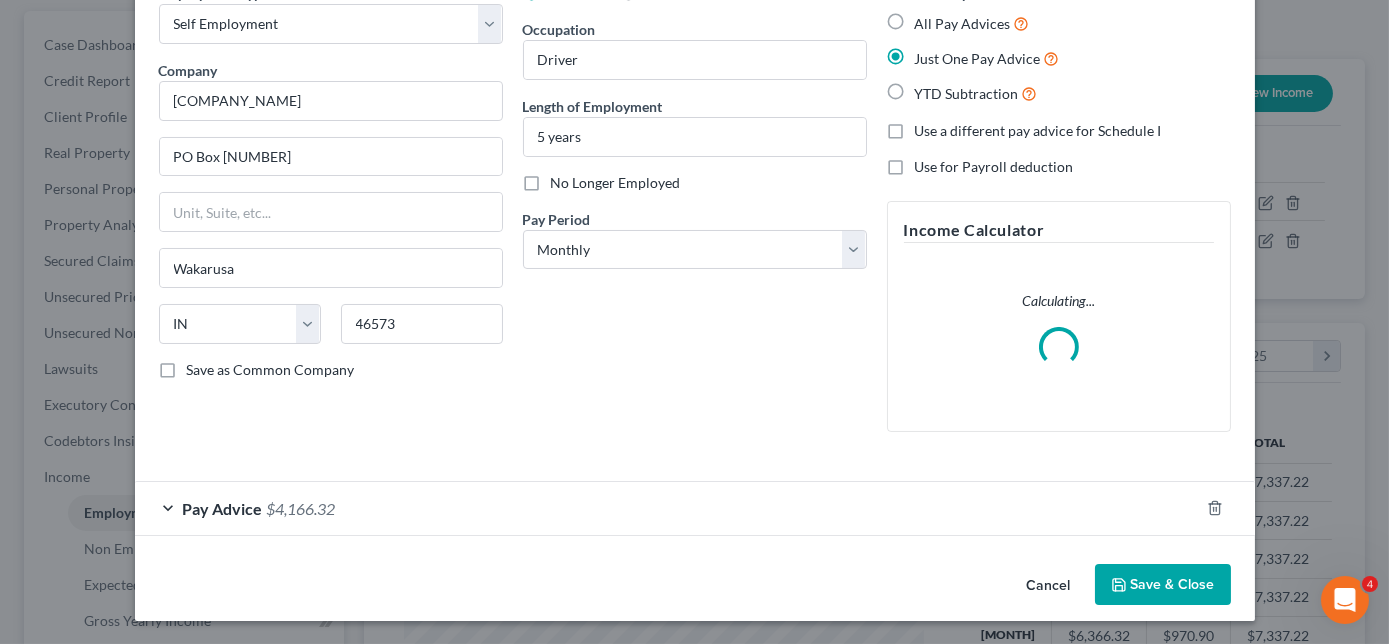 click on "Pay Advice $[NUMBER]" at bounding box center [667, 508] 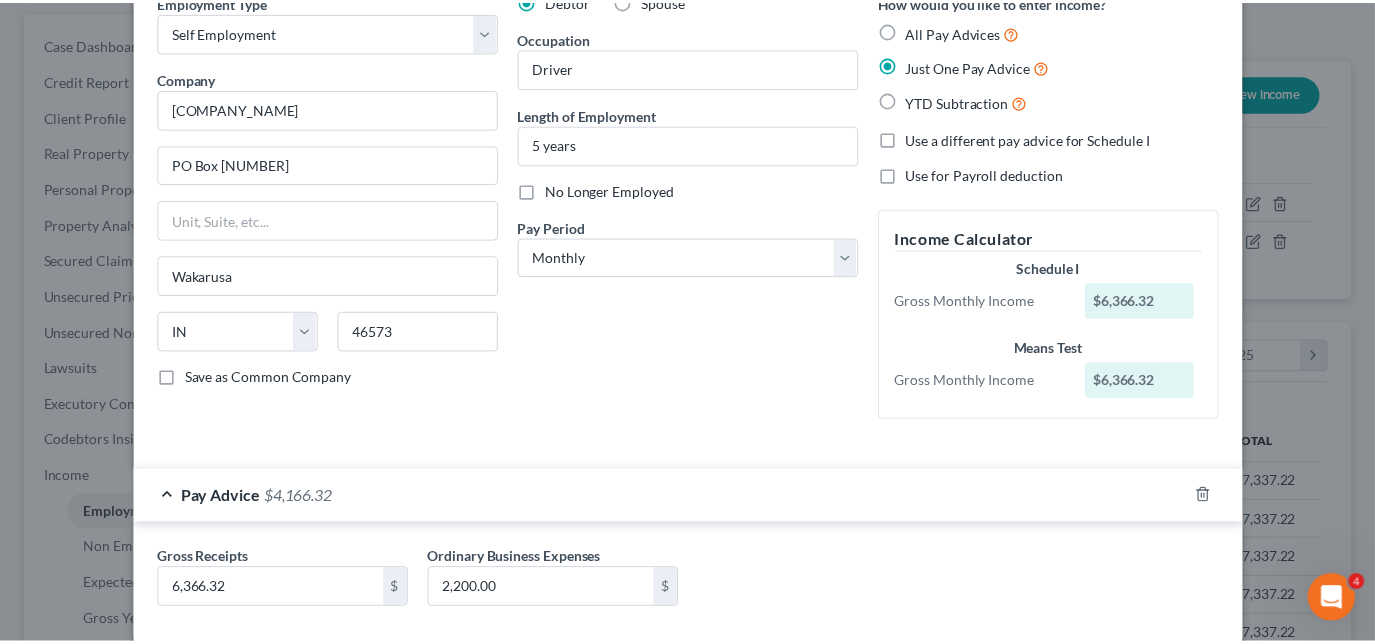 scroll, scrollTop: 0, scrollLeft: 0, axis: both 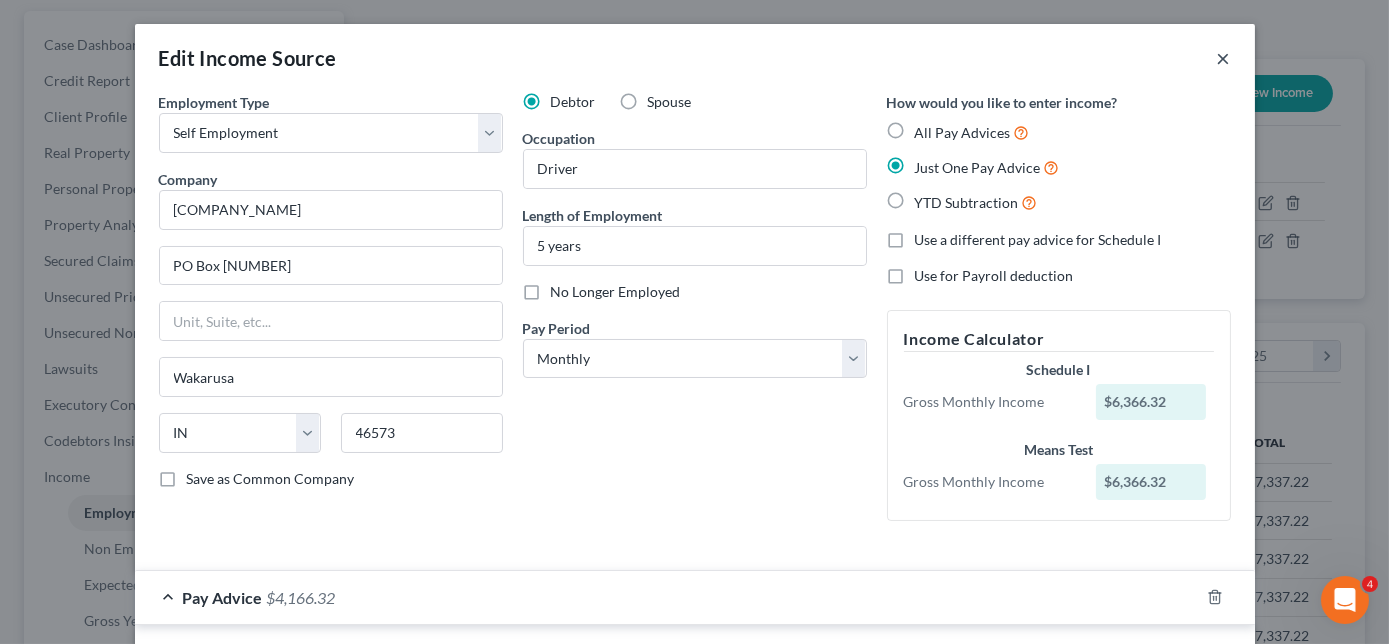 click on "×" at bounding box center [1224, 58] 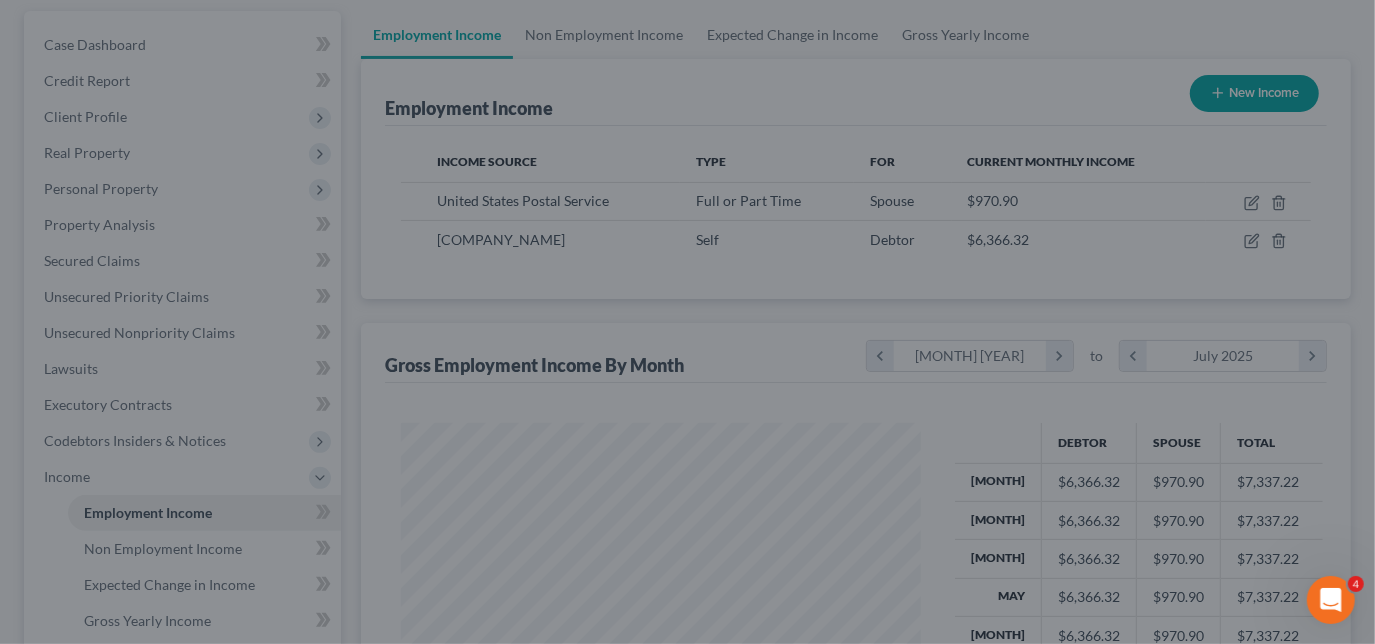 scroll, scrollTop: 356, scrollLeft: 554, axis: both 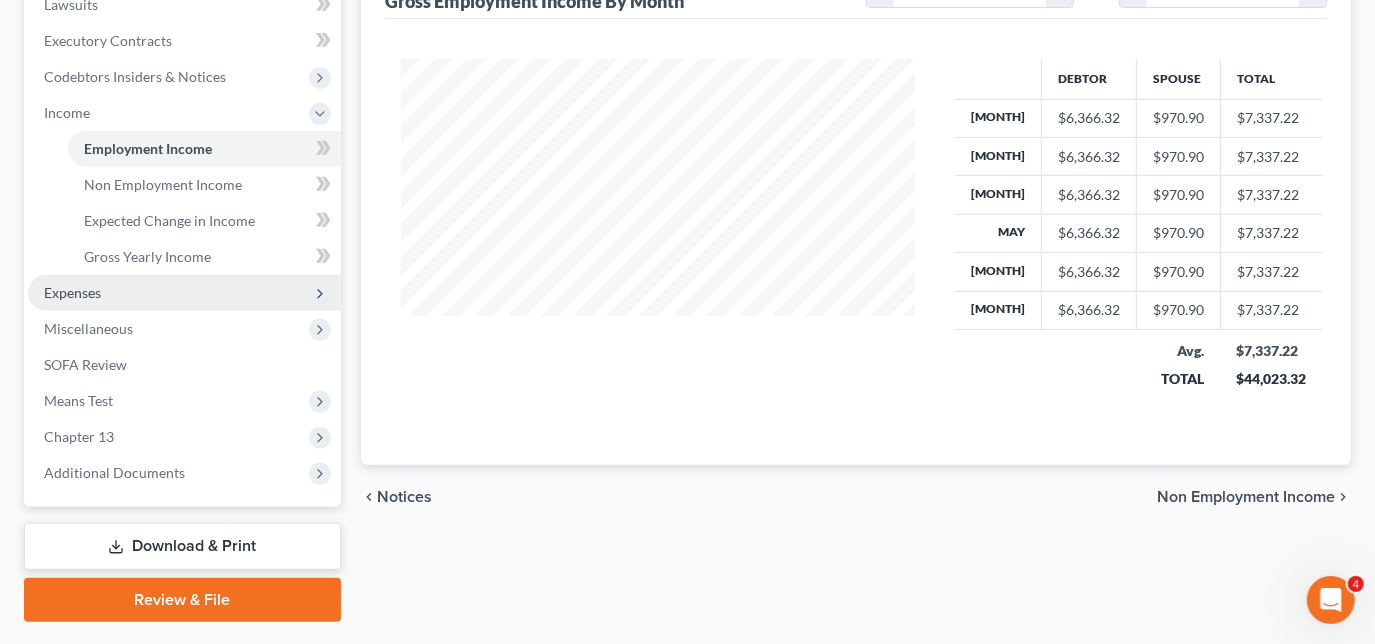 click on "Expenses" at bounding box center (184, 293) 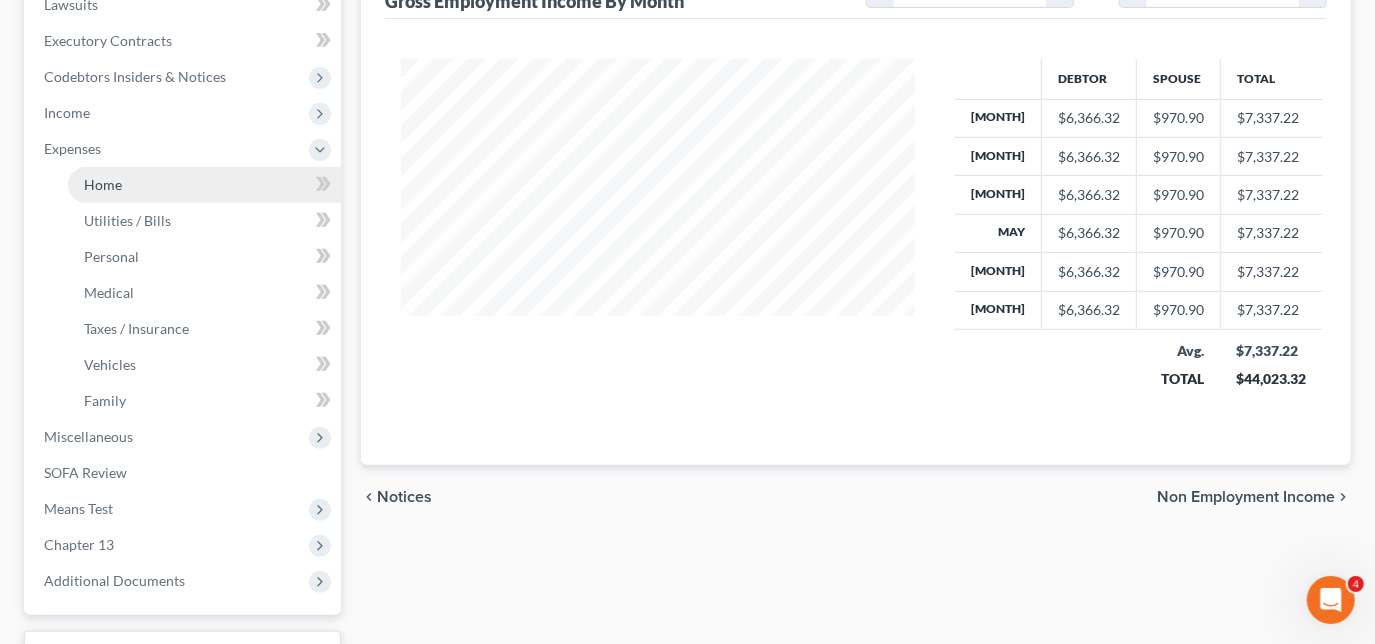 click on "Home" at bounding box center [103, 184] 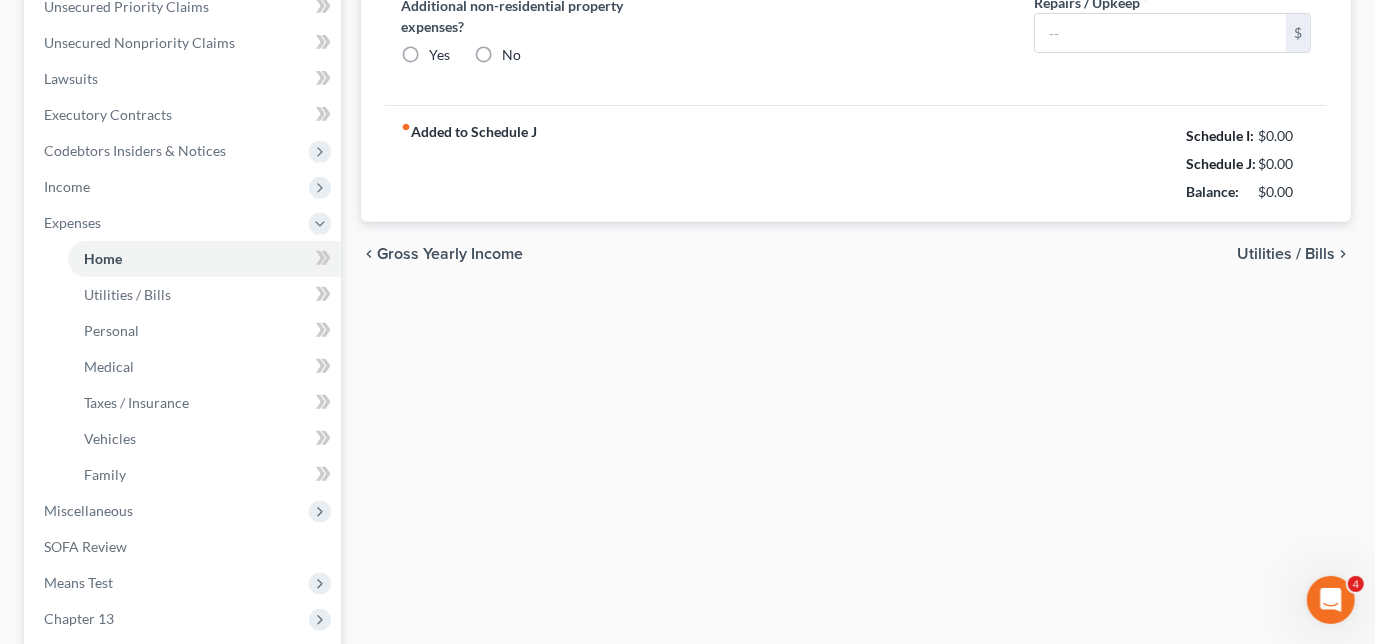 type on "0.00" 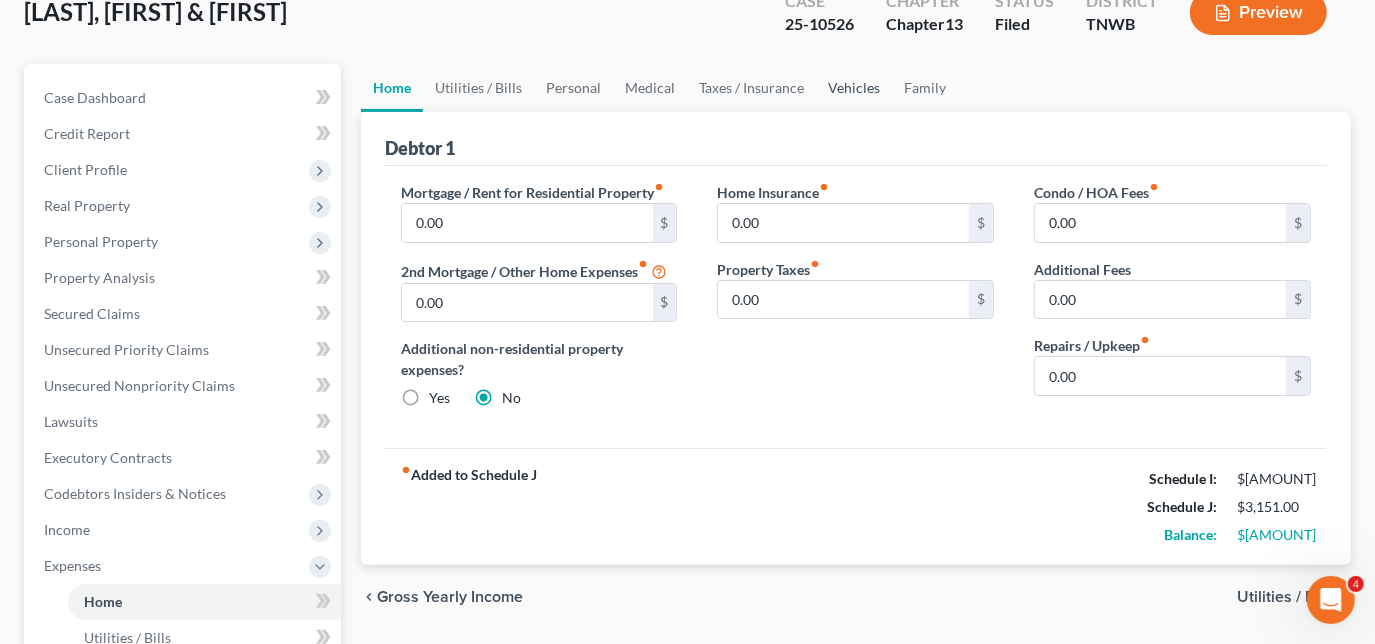 scroll, scrollTop: 90, scrollLeft: 0, axis: vertical 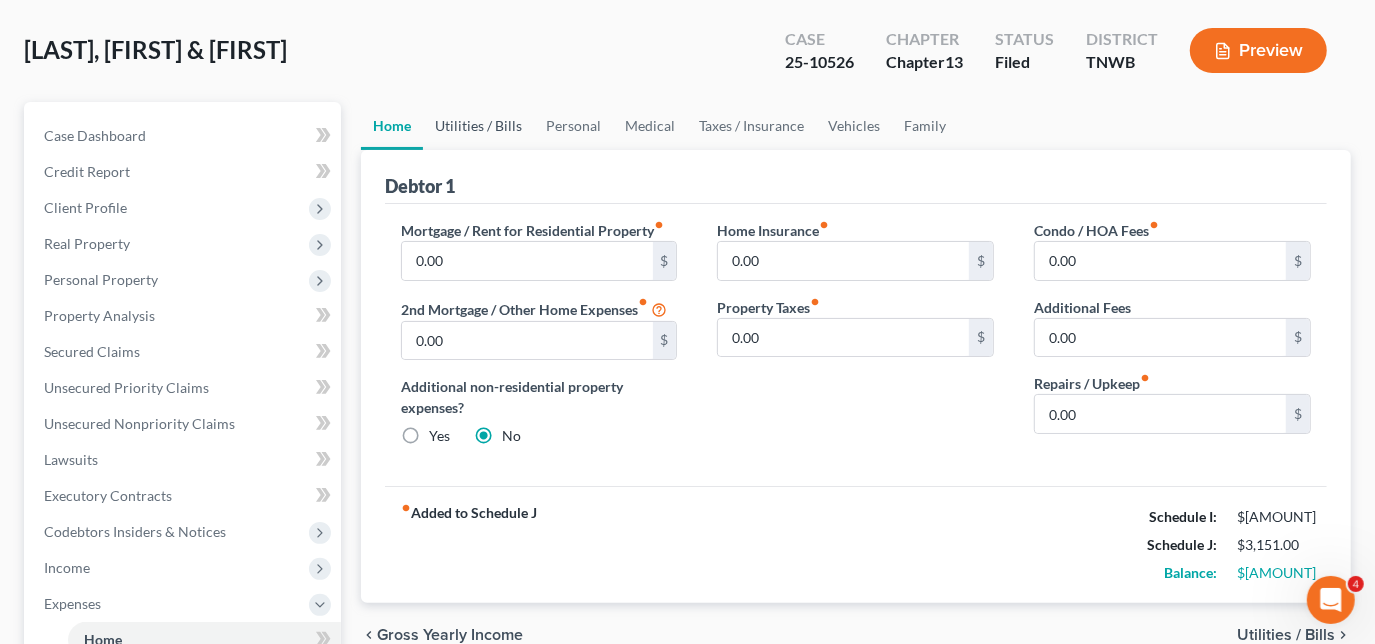 click on "Utilities / Bills" at bounding box center (478, 126) 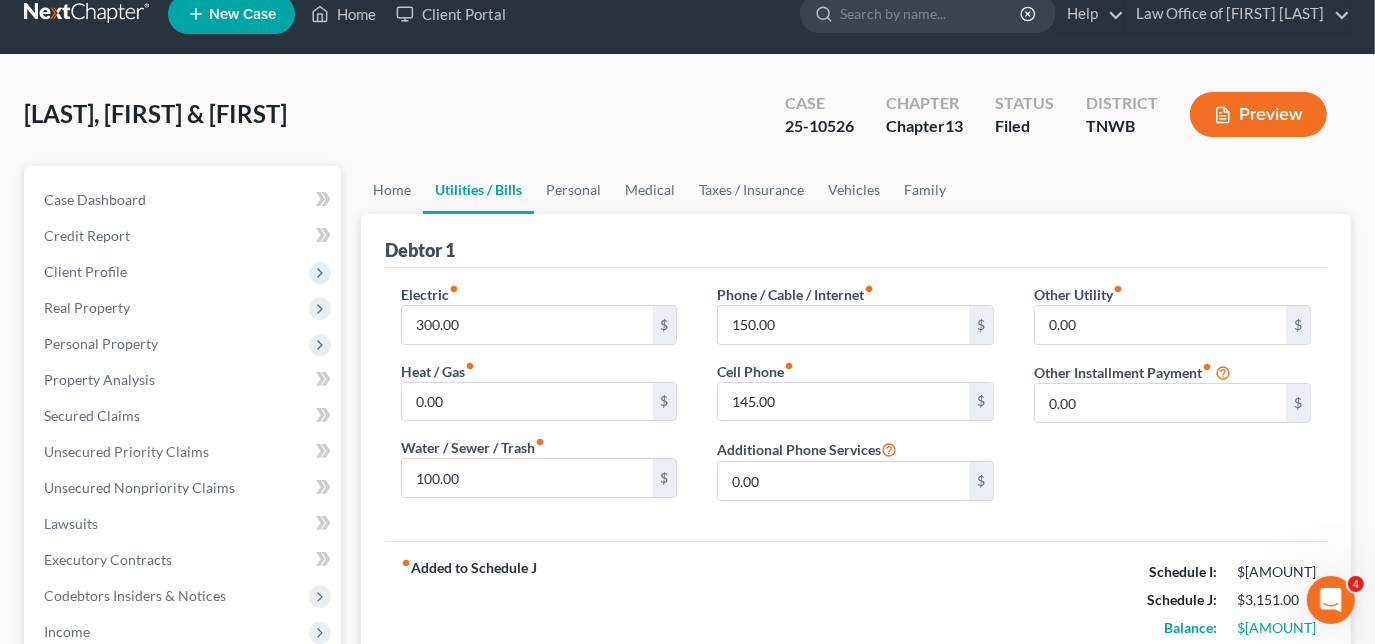 scroll, scrollTop: 0, scrollLeft: 0, axis: both 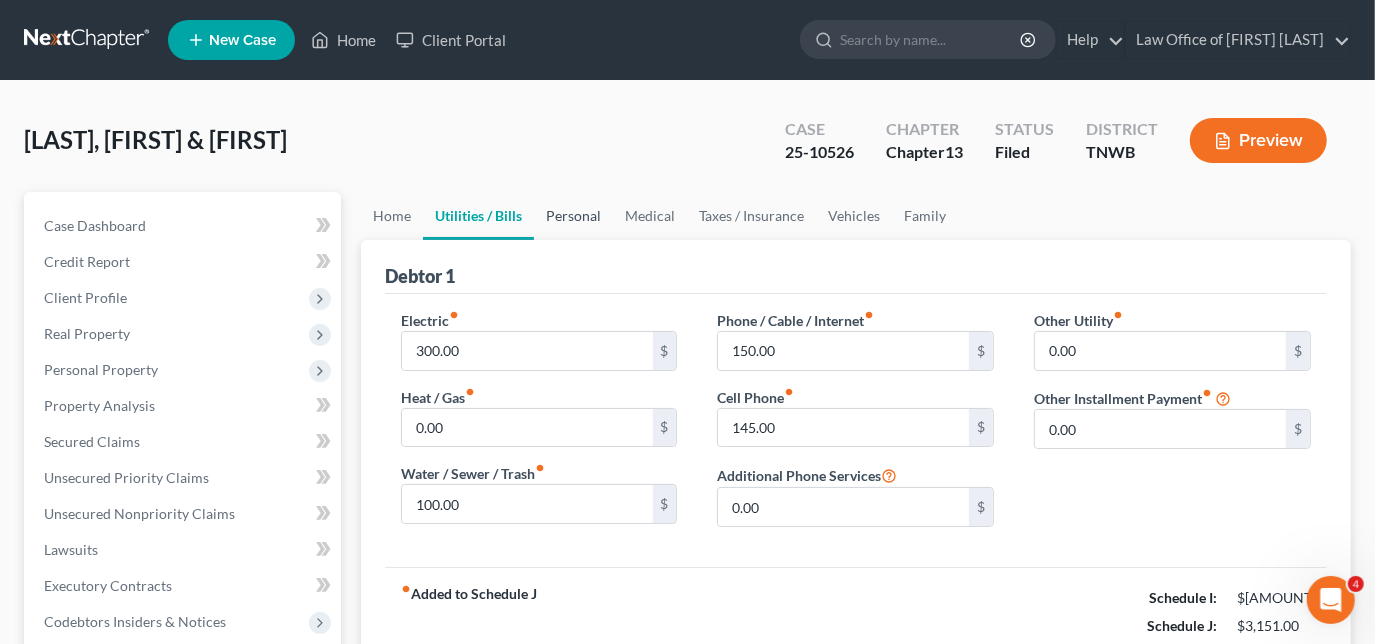 click on "Personal" at bounding box center [573, 216] 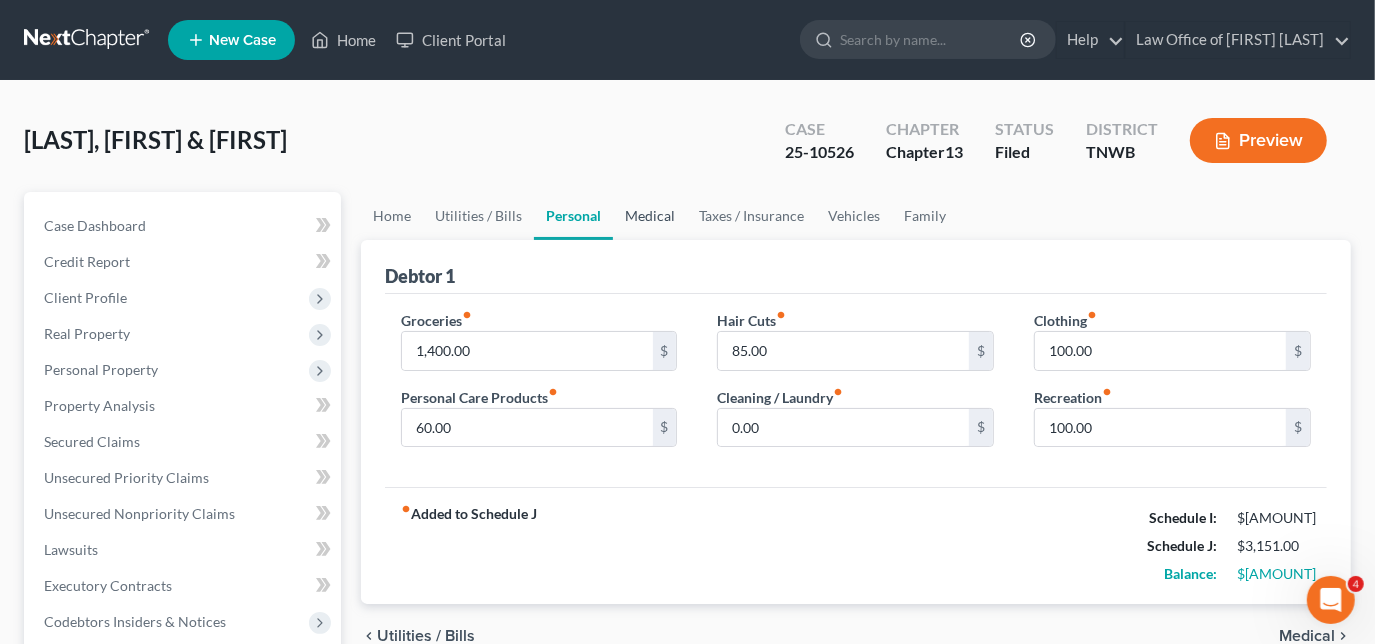 click on "Medical" at bounding box center (650, 216) 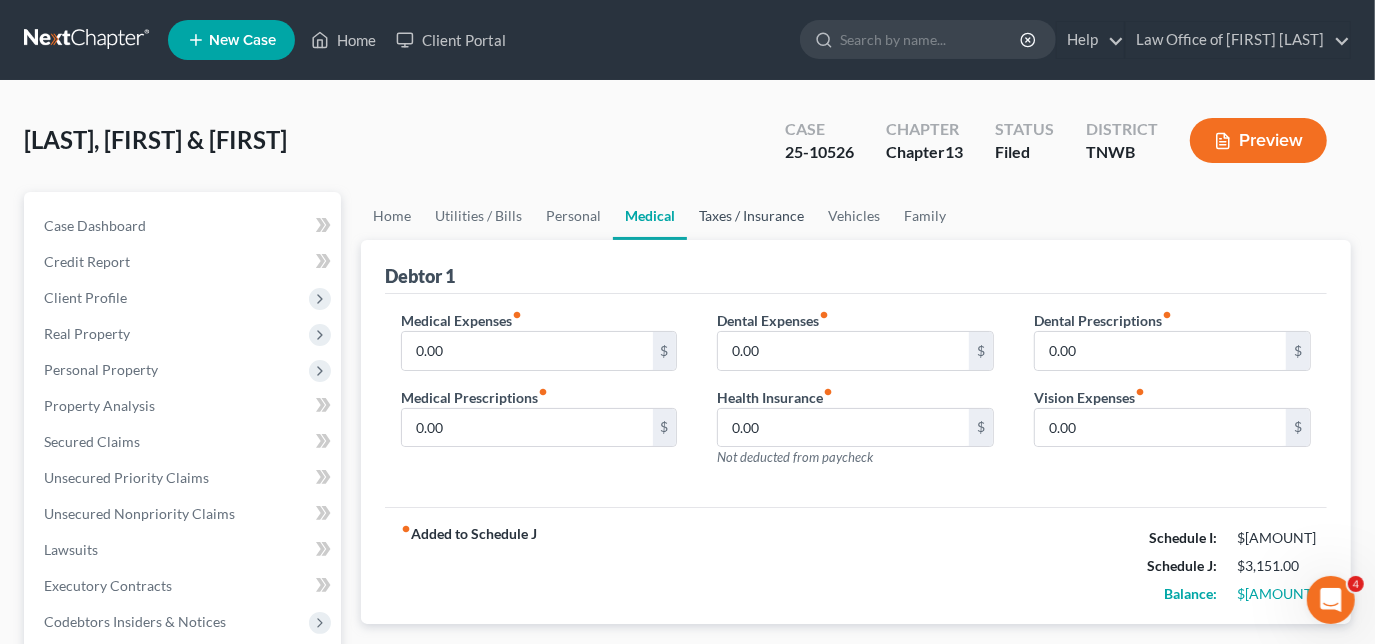 click on "Taxes / Insurance" at bounding box center [751, 216] 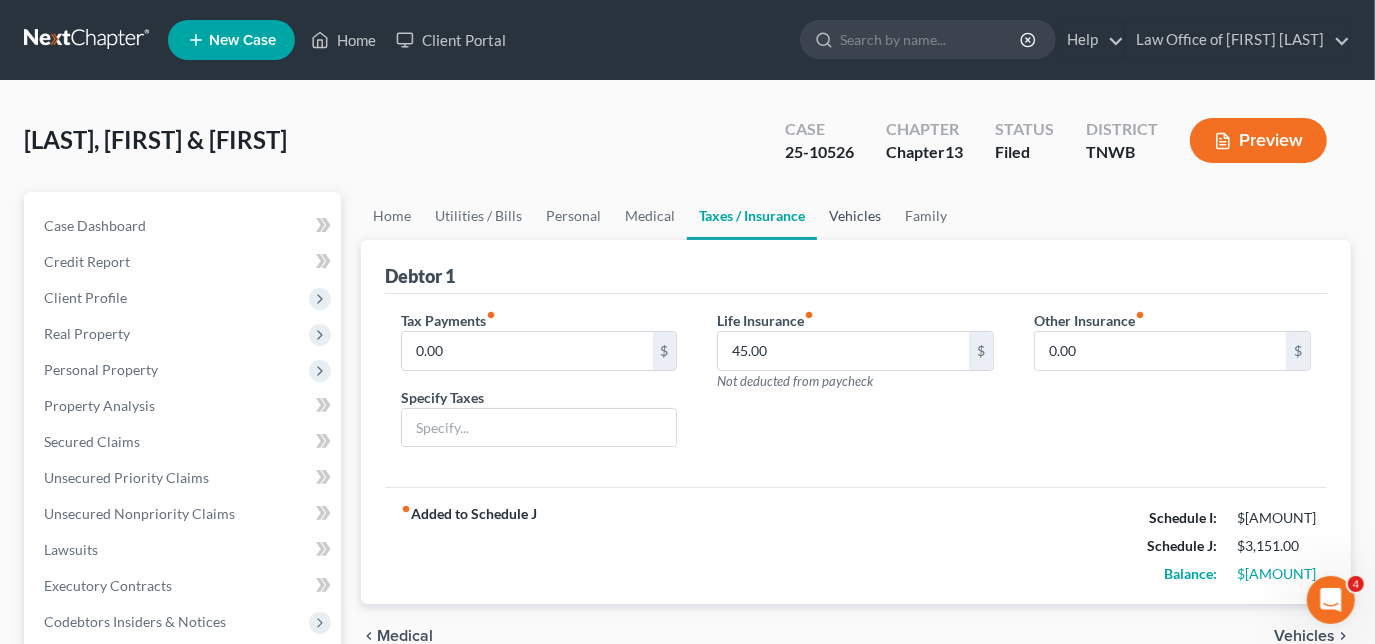 click on "Vehicles" at bounding box center (855, 216) 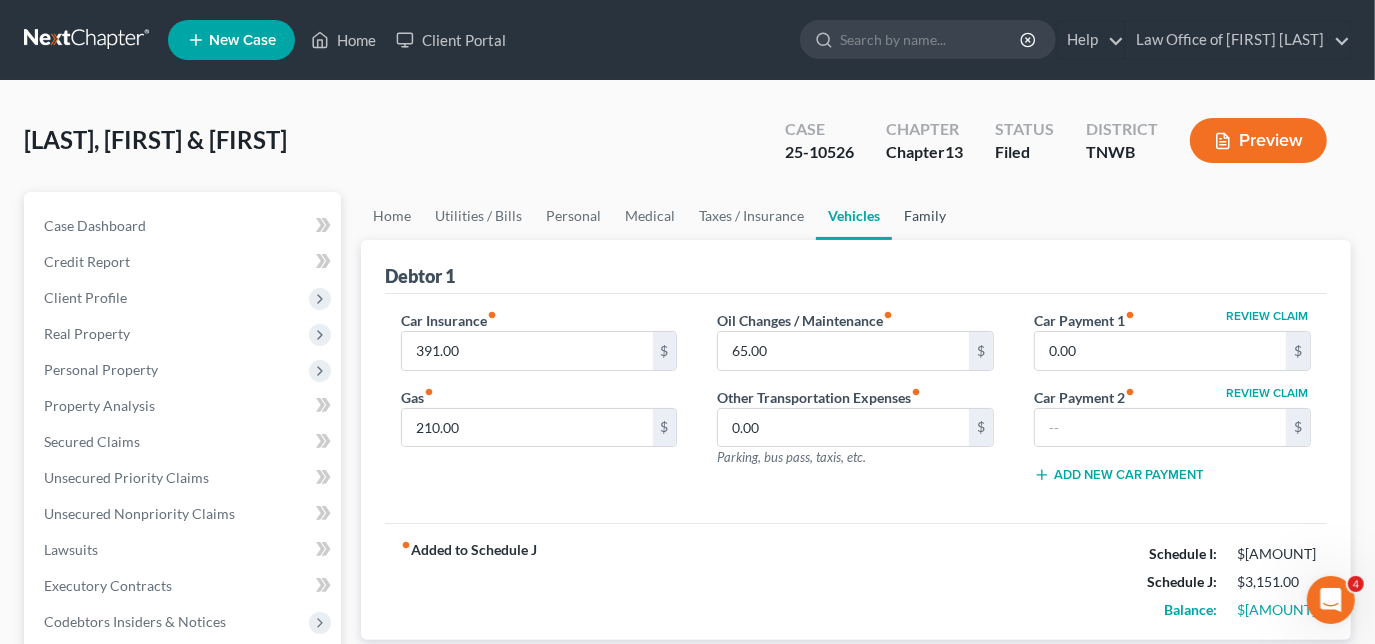 click on "Family" at bounding box center [925, 216] 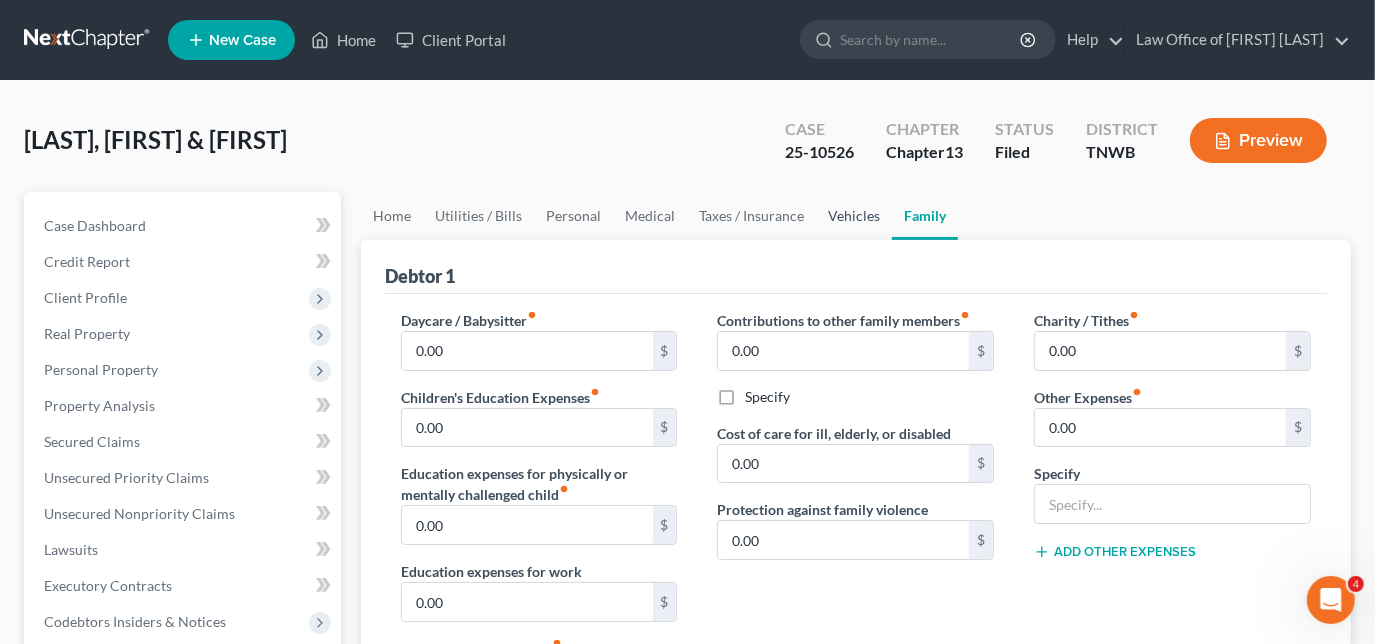 click on "Vehicles" at bounding box center [854, 216] 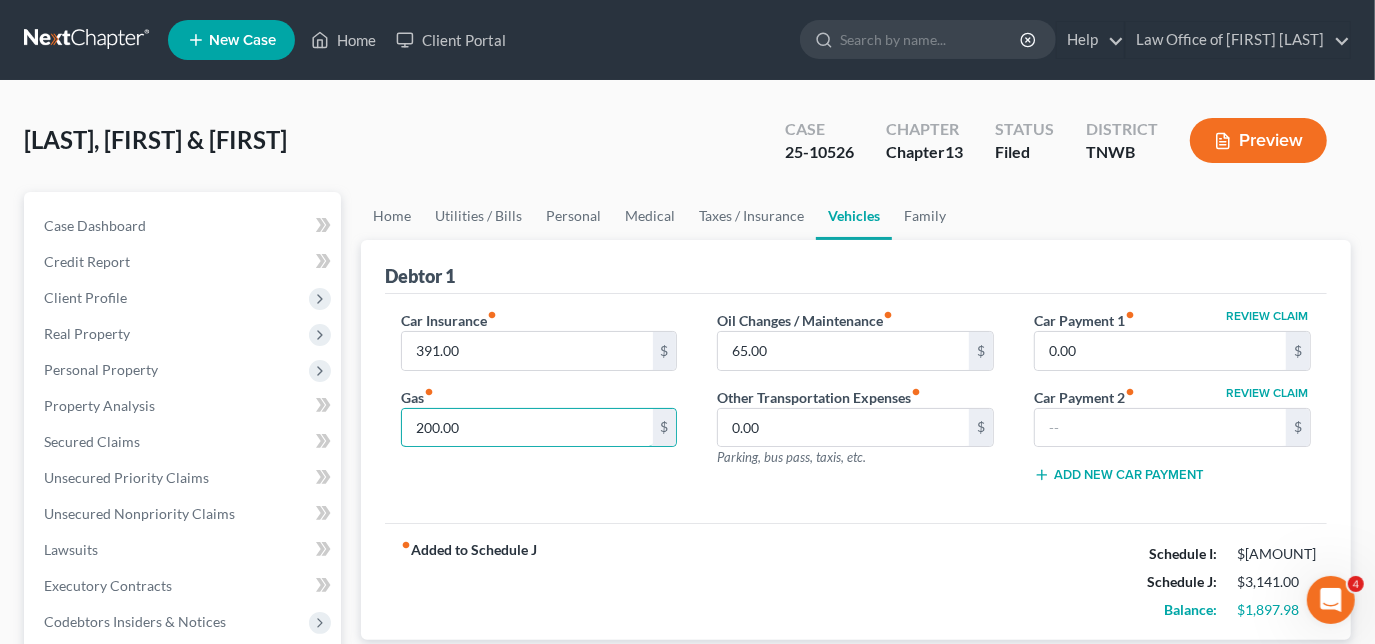 type on "200.00" 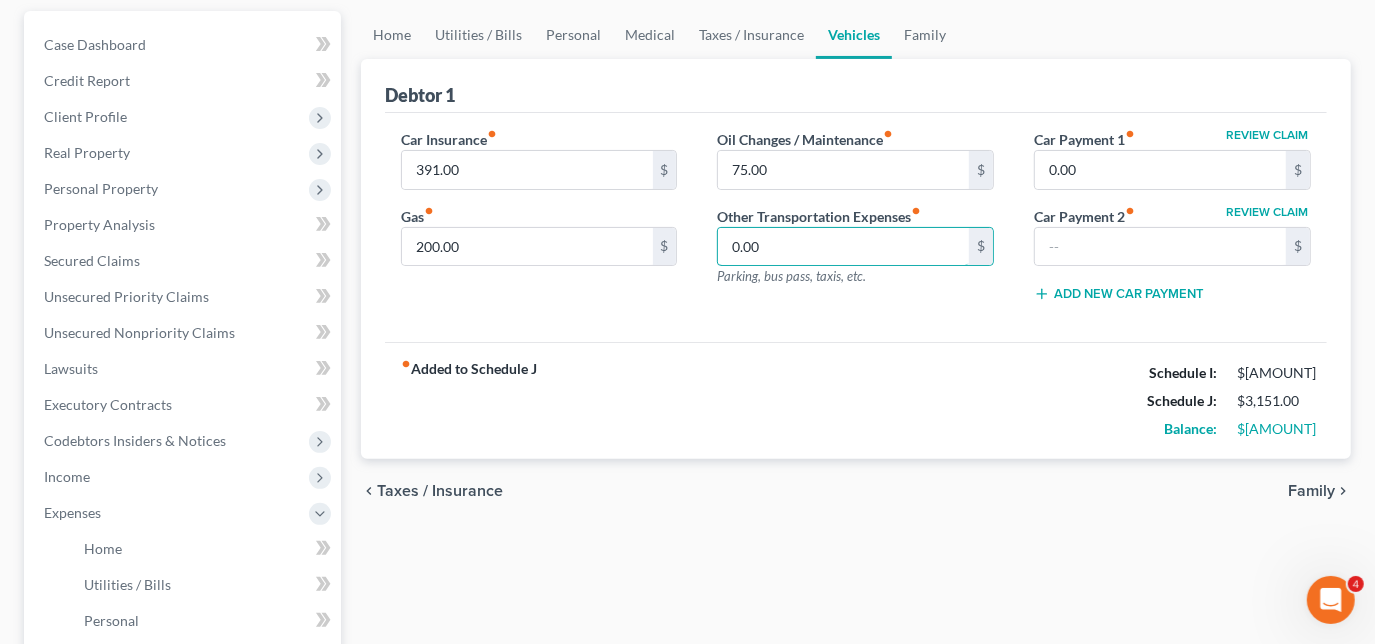 scroll, scrollTop: 90, scrollLeft: 0, axis: vertical 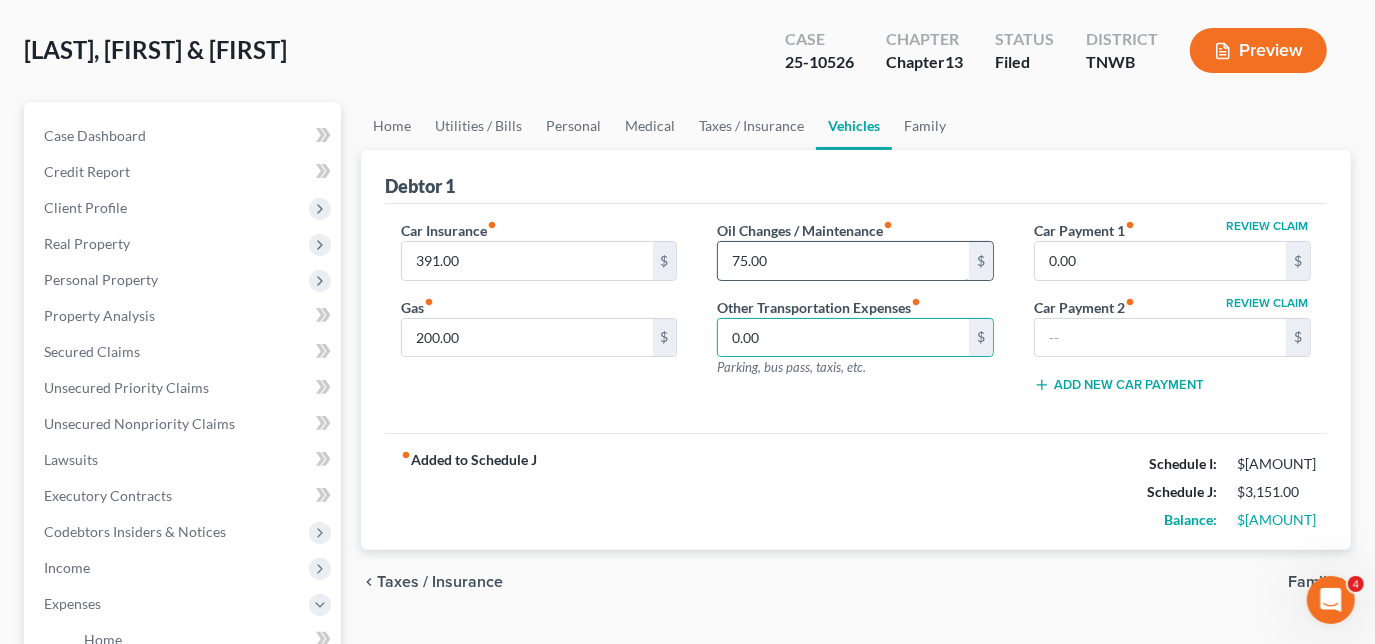 click on "75.00" at bounding box center [843, 261] 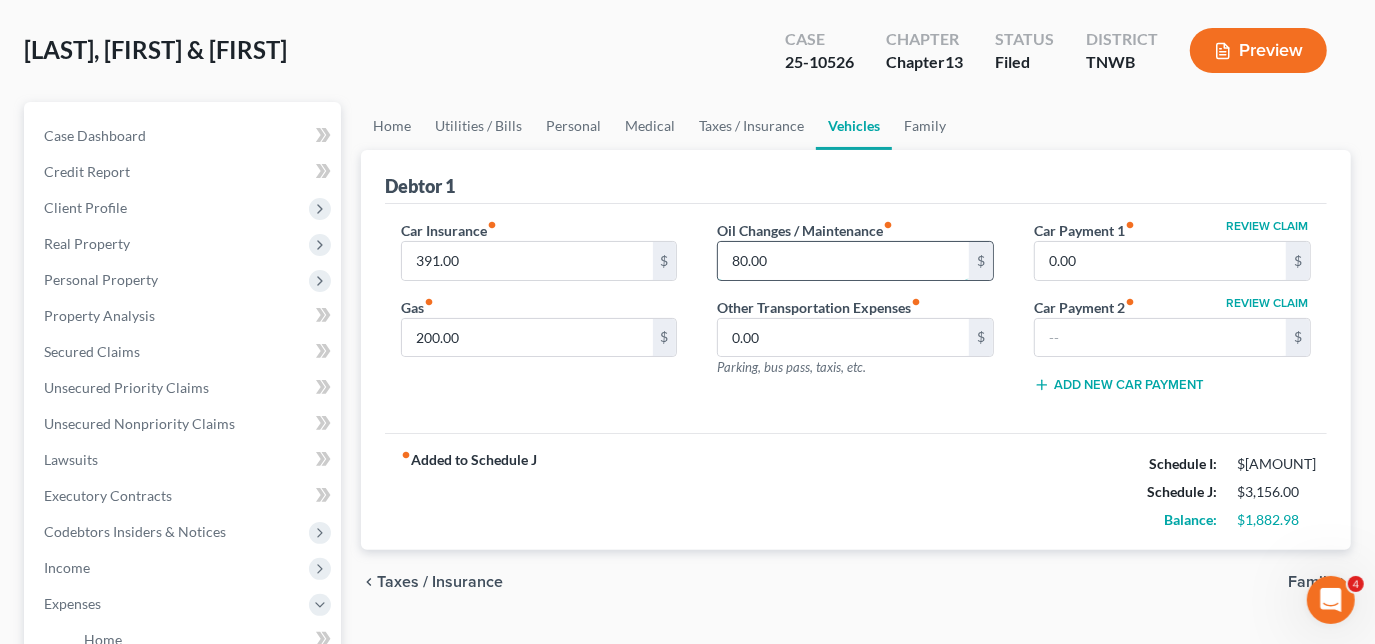 type on "80.00" 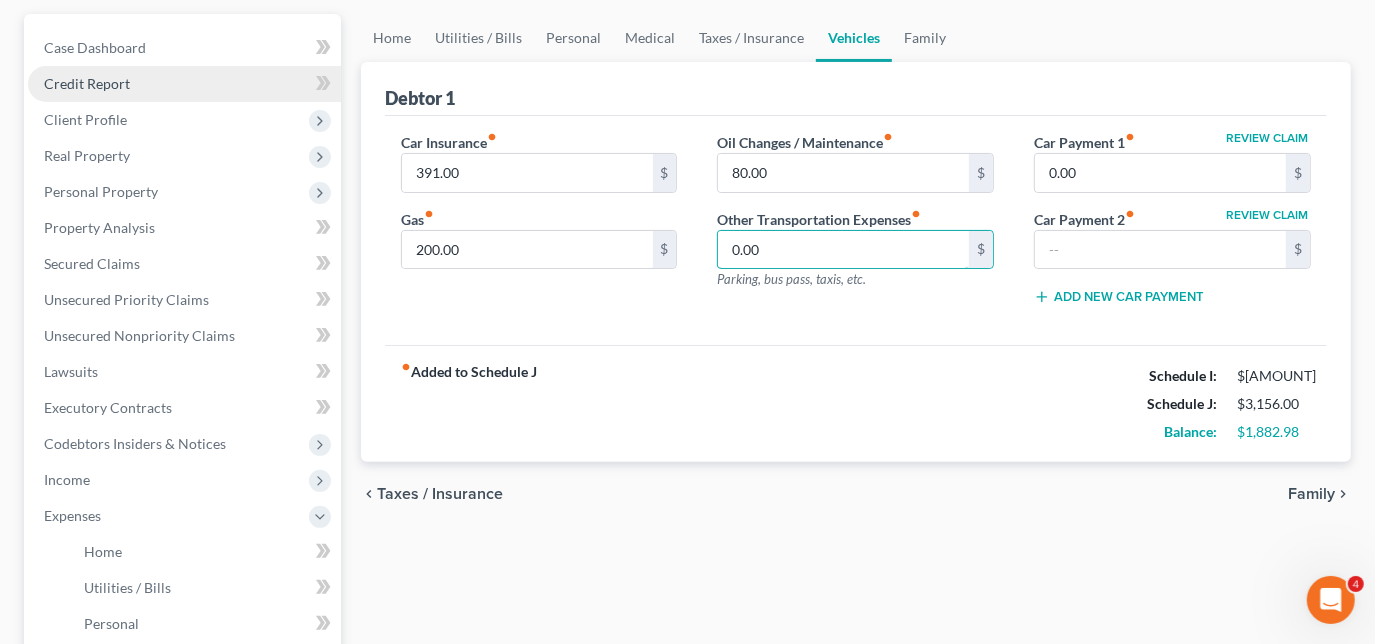 scroll, scrollTop: 181, scrollLeft: 0, axis: vertical 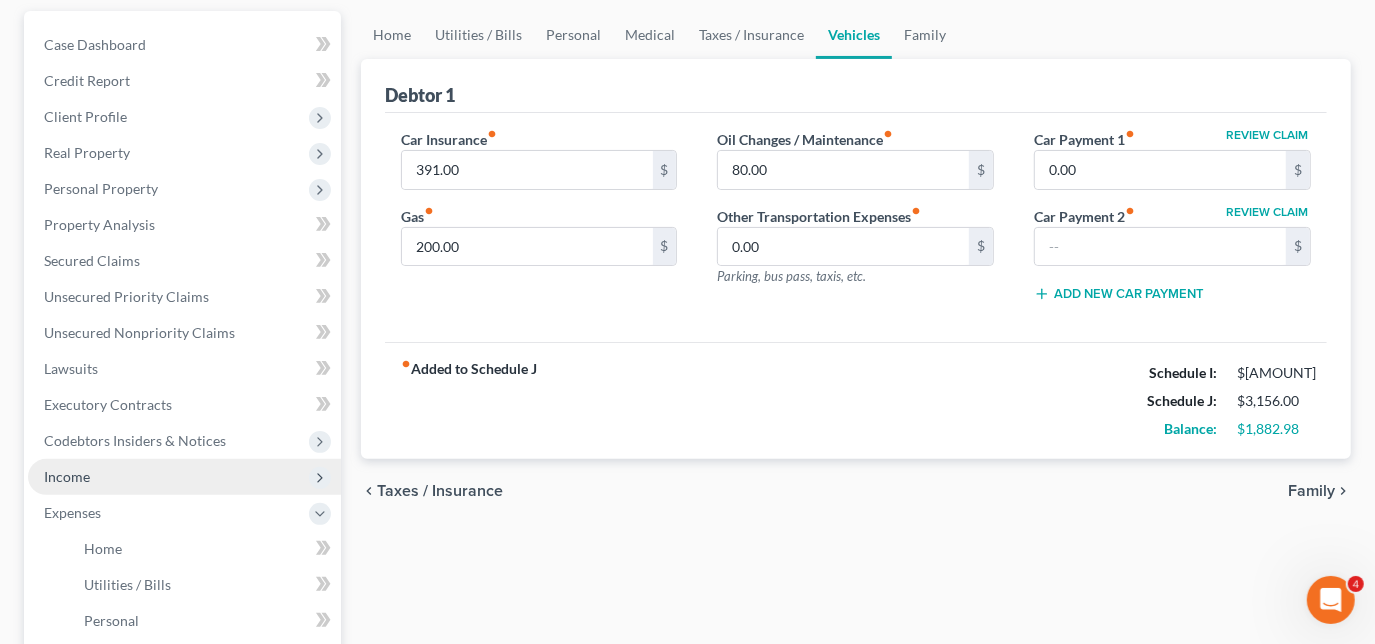 click on "Income" at bounding box center (184, 477) 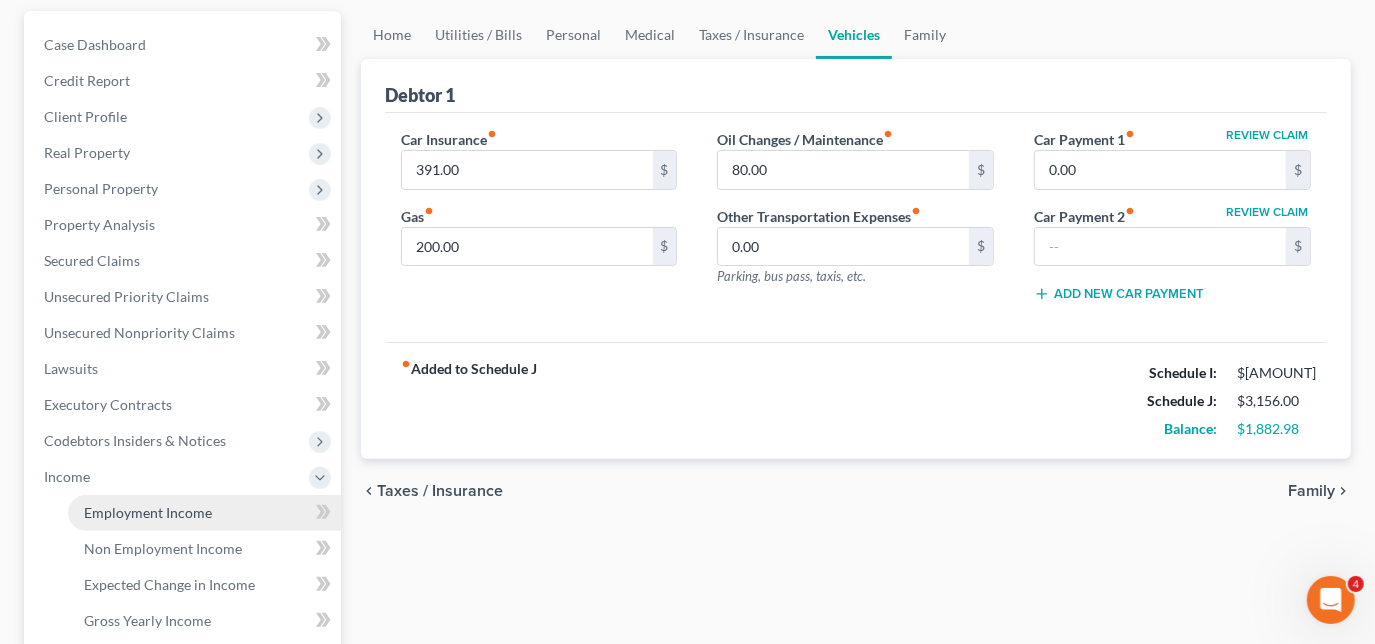 click on "Employment Income" at bounding box center [148, 512] 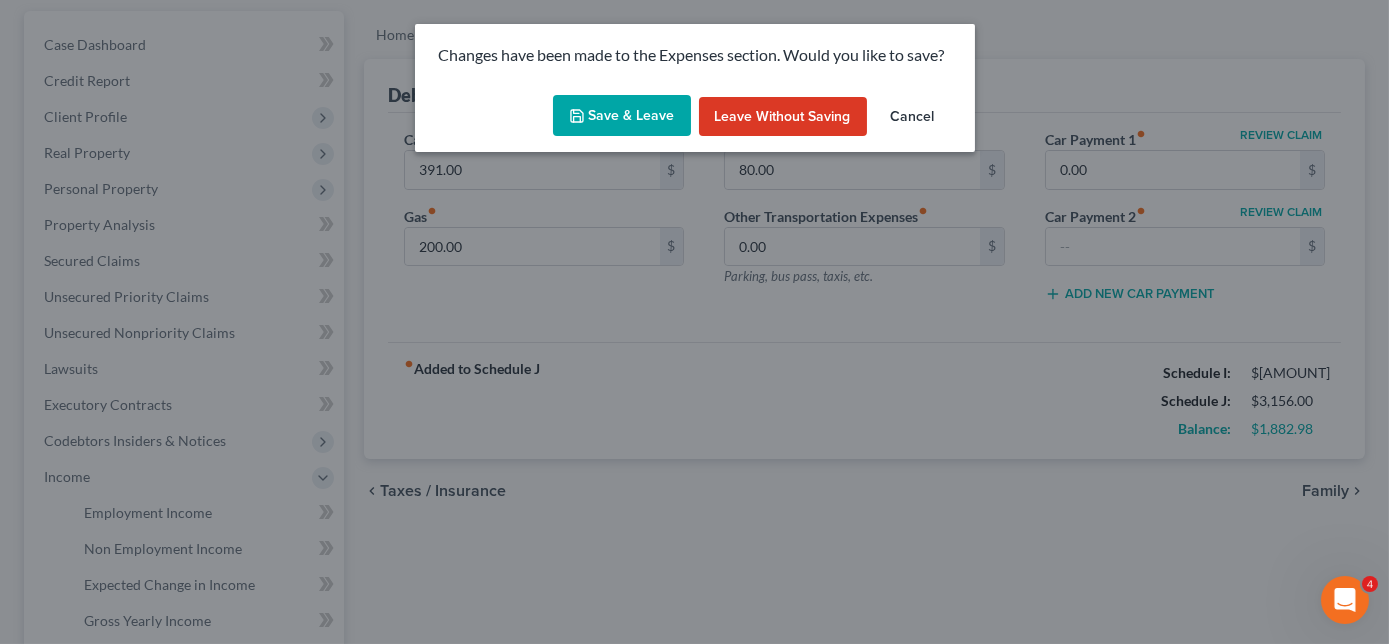 click on "Save & Leave" at bounding box center [622, 116] 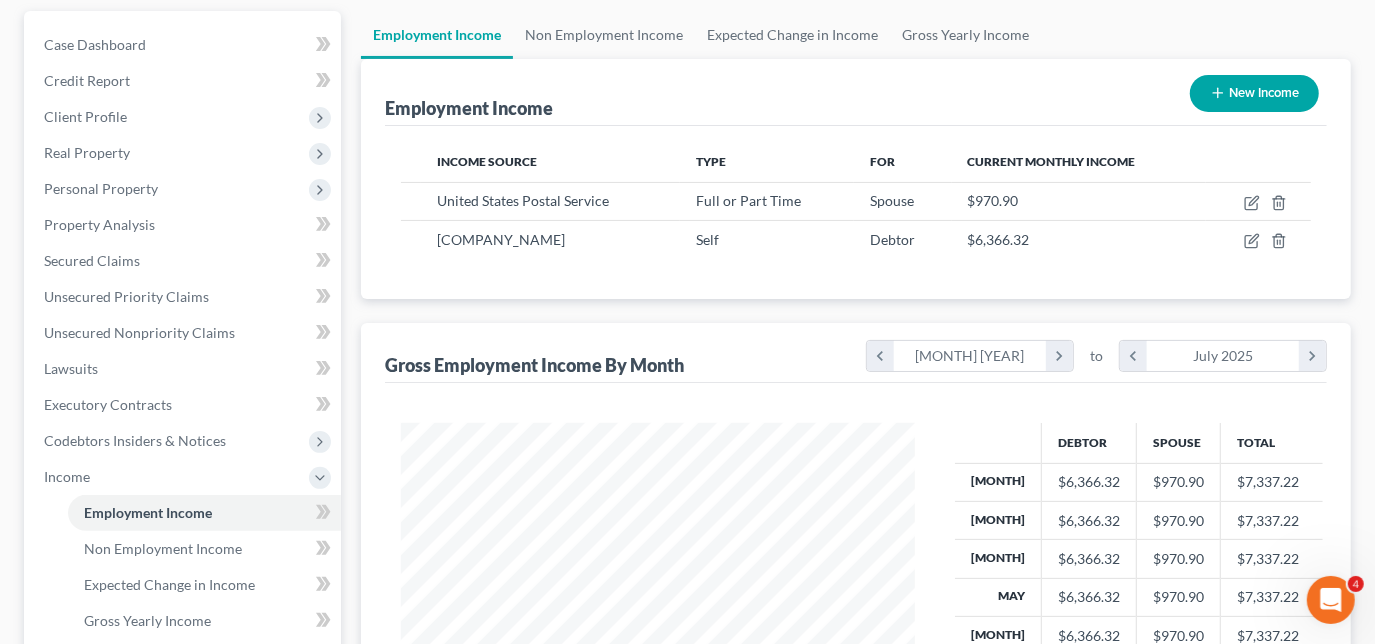 scroll, scrollTop: 0, scrollLeft: 0, axis: both 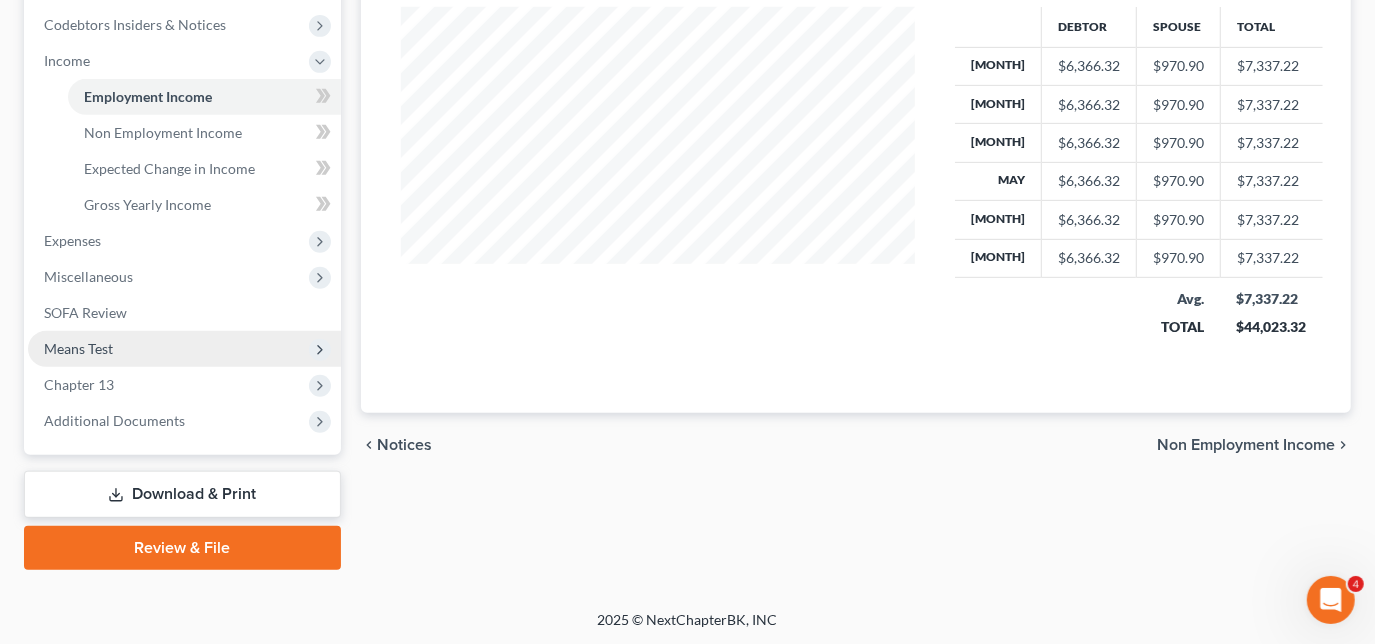 click on "Means Test" at bounding box center (78, 348) 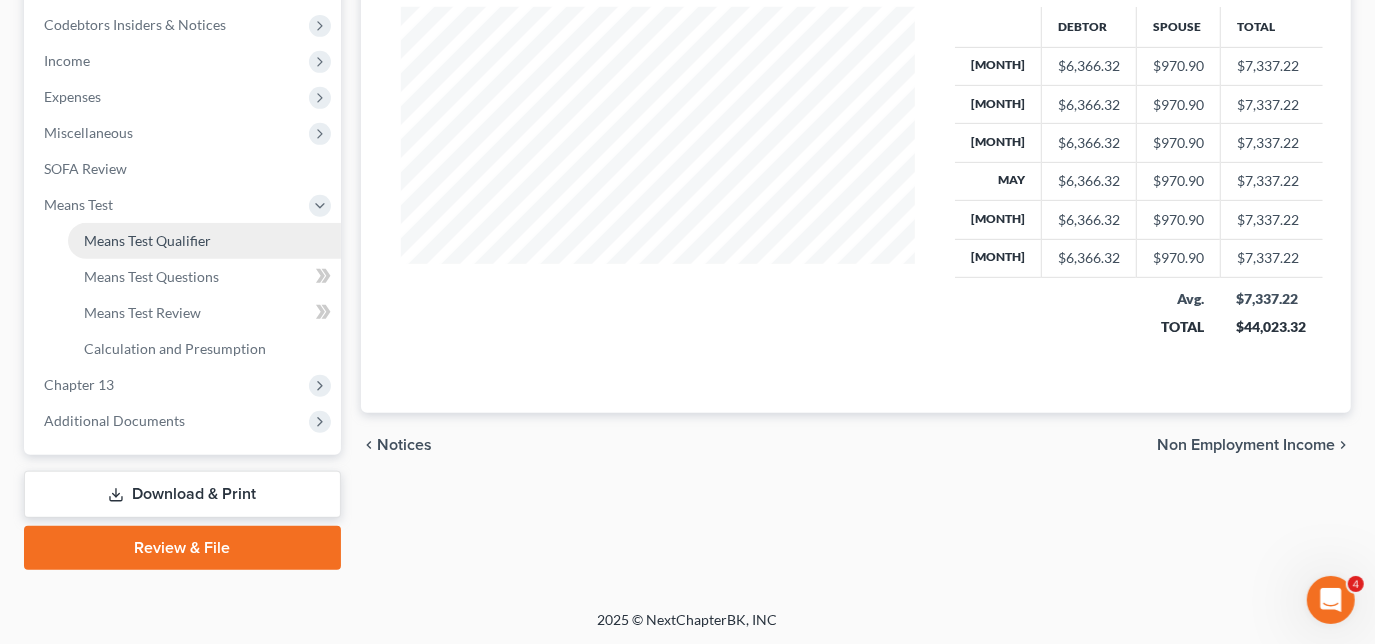 click on "Means Test Qualifier" at bounding box center (147, 240) 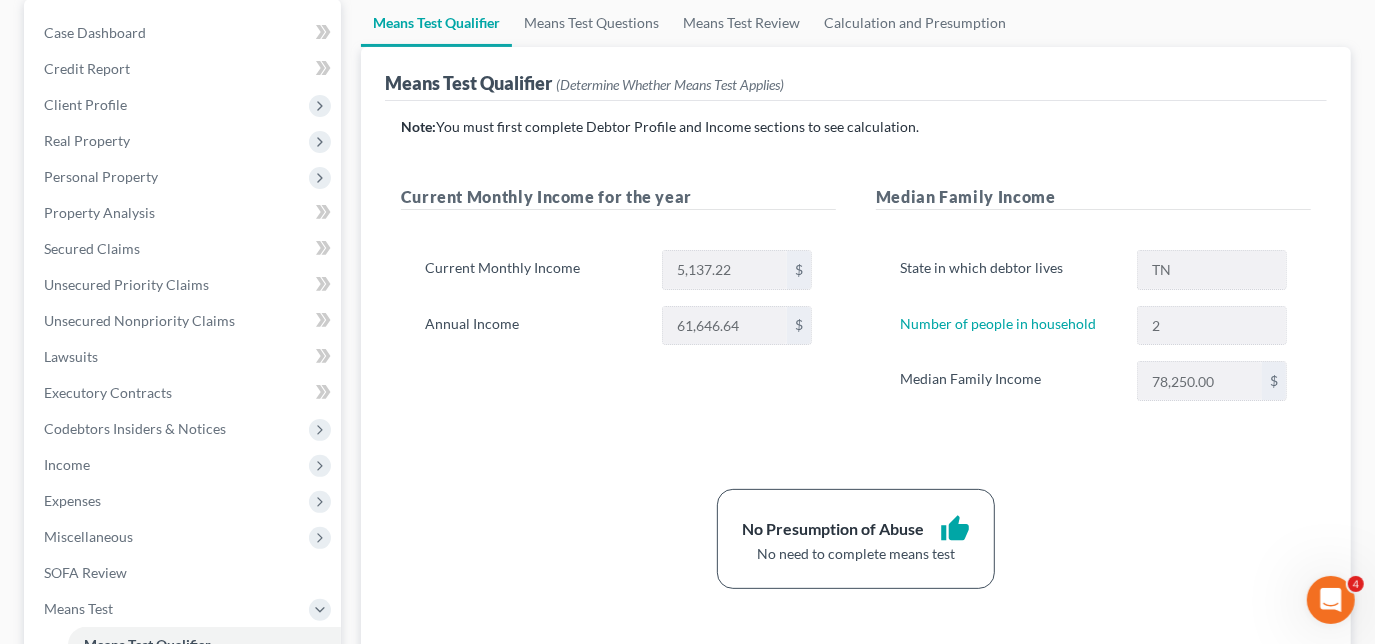 scroll, scrollTop: 181, scrollLeft: 0, axis: vertical 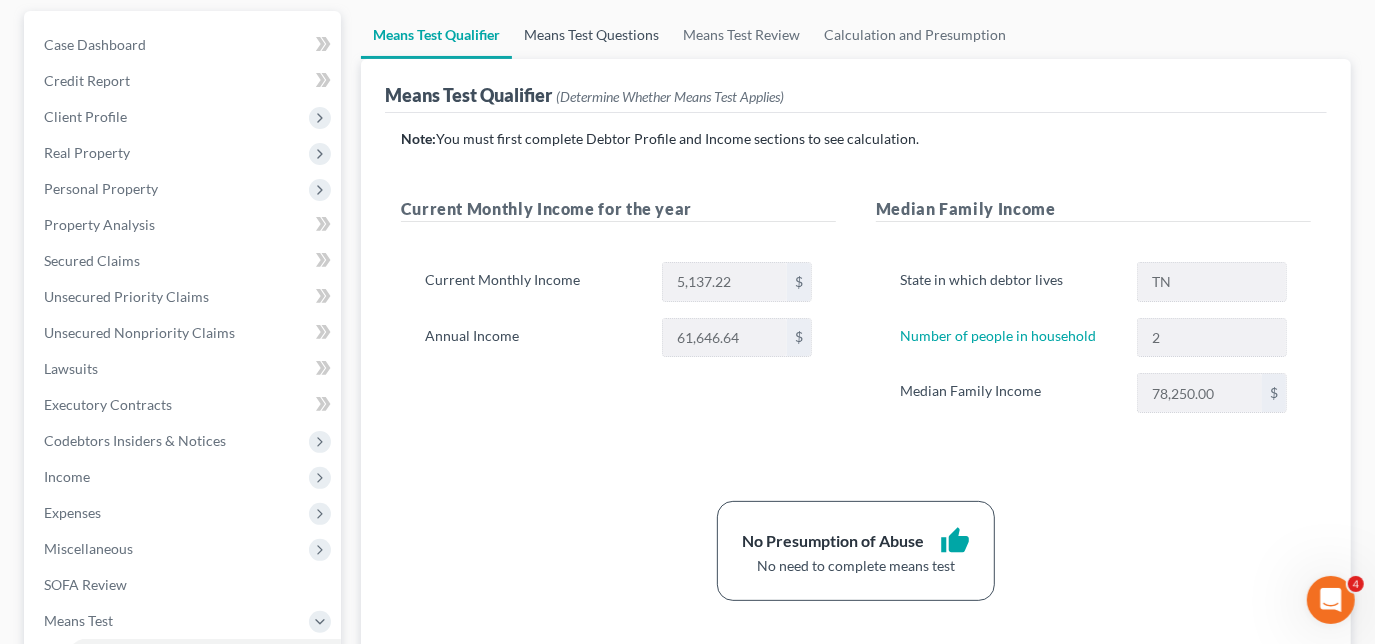 click on "Means Test Questions" at bounding box center [591, 35] 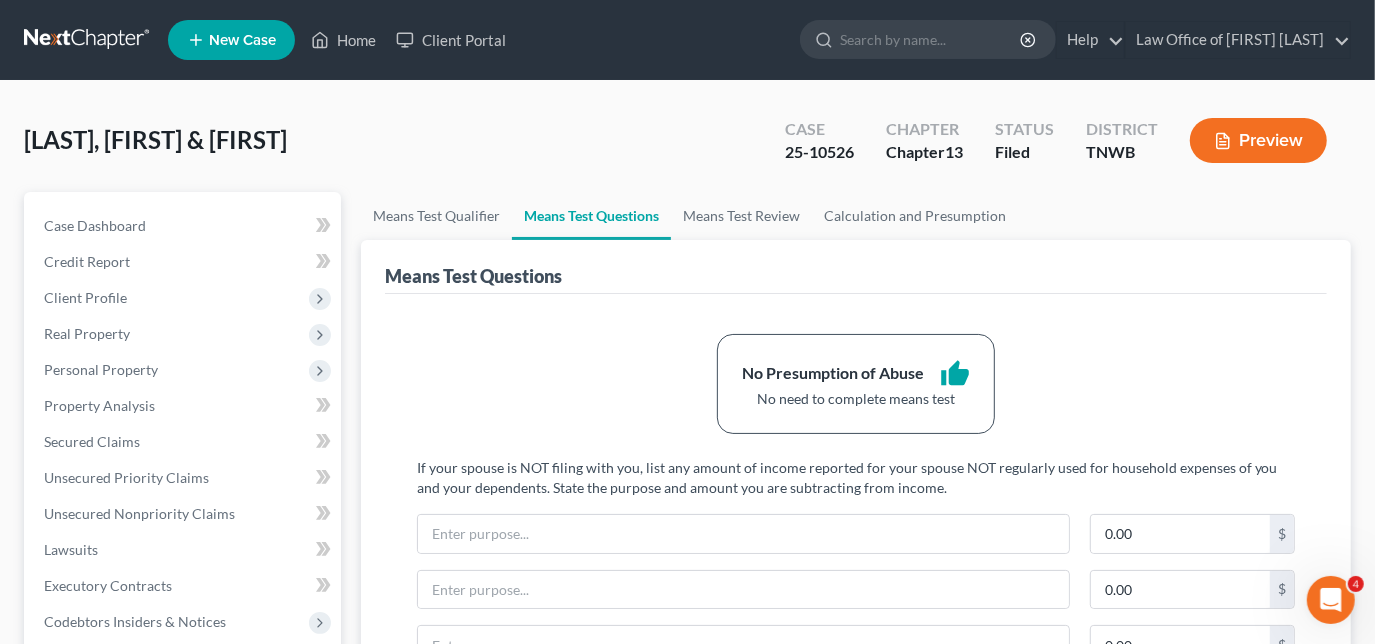 scroll, scrollTop: 0, scrollLeft: 0, axis: both 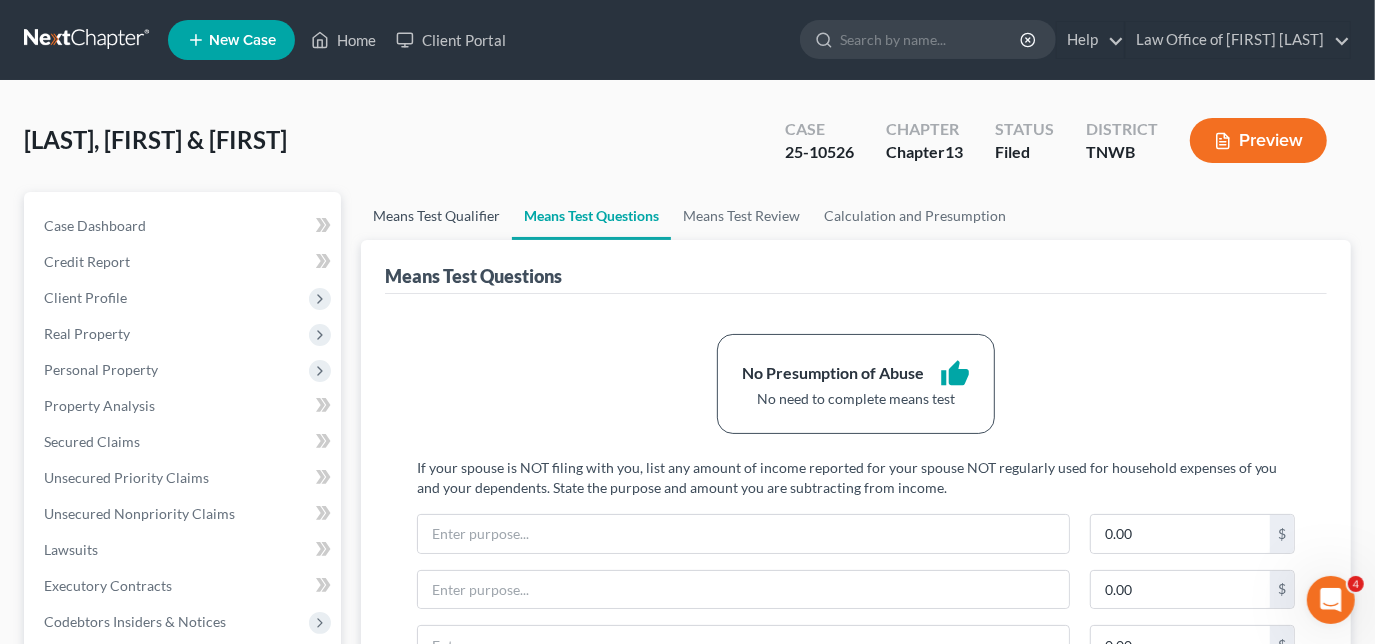 click on "Means Test Qualifier" at bounding box center (436, 216) 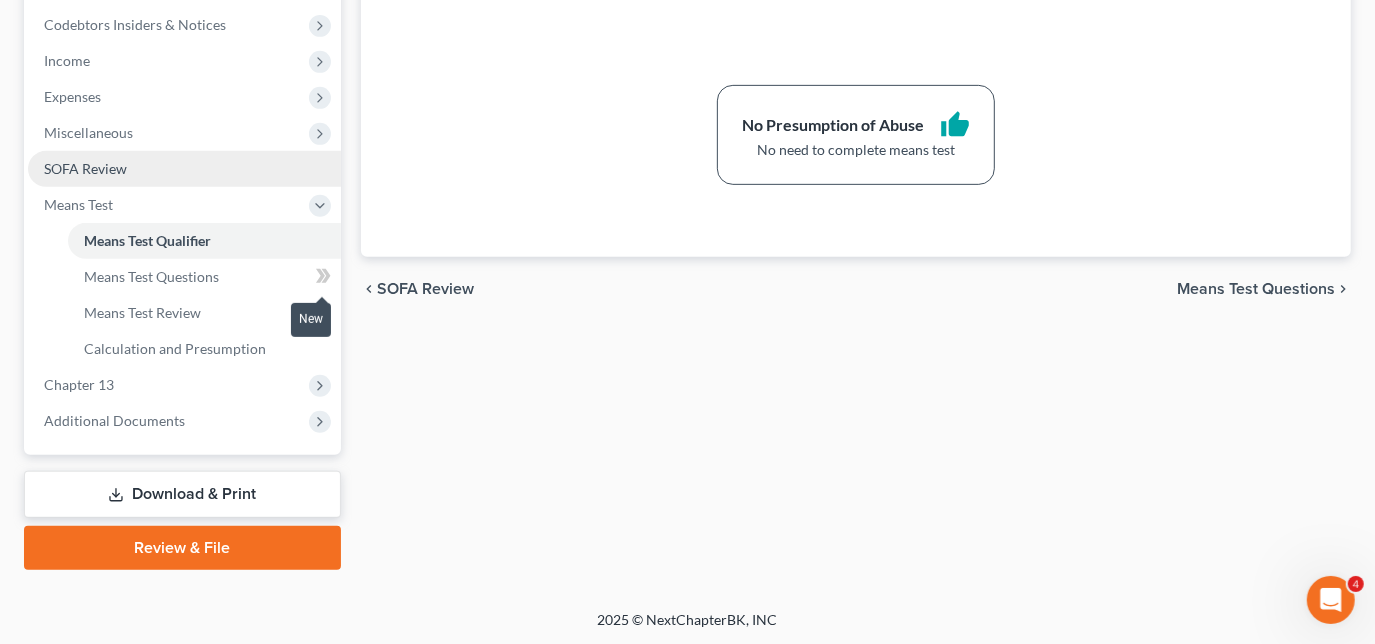 scroll, scrollTop: 506, scrollLeft: 0, axis: vertical 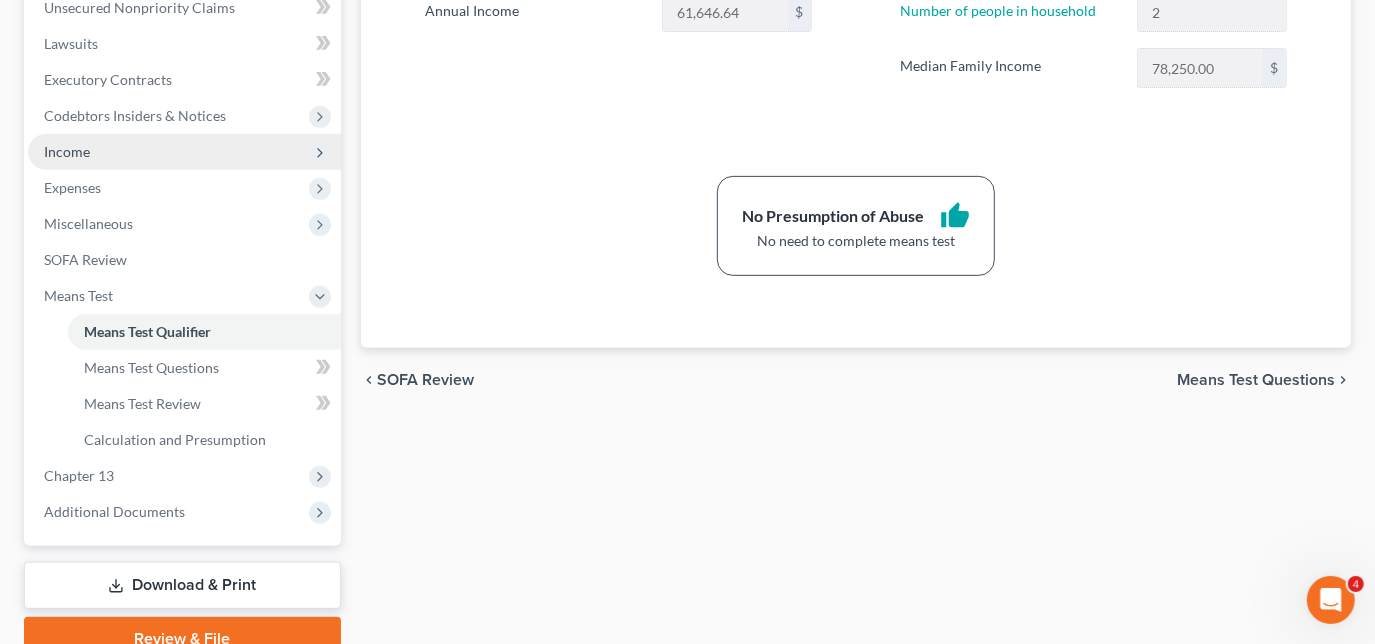 click on "Income" at bounding box center [184, 152] 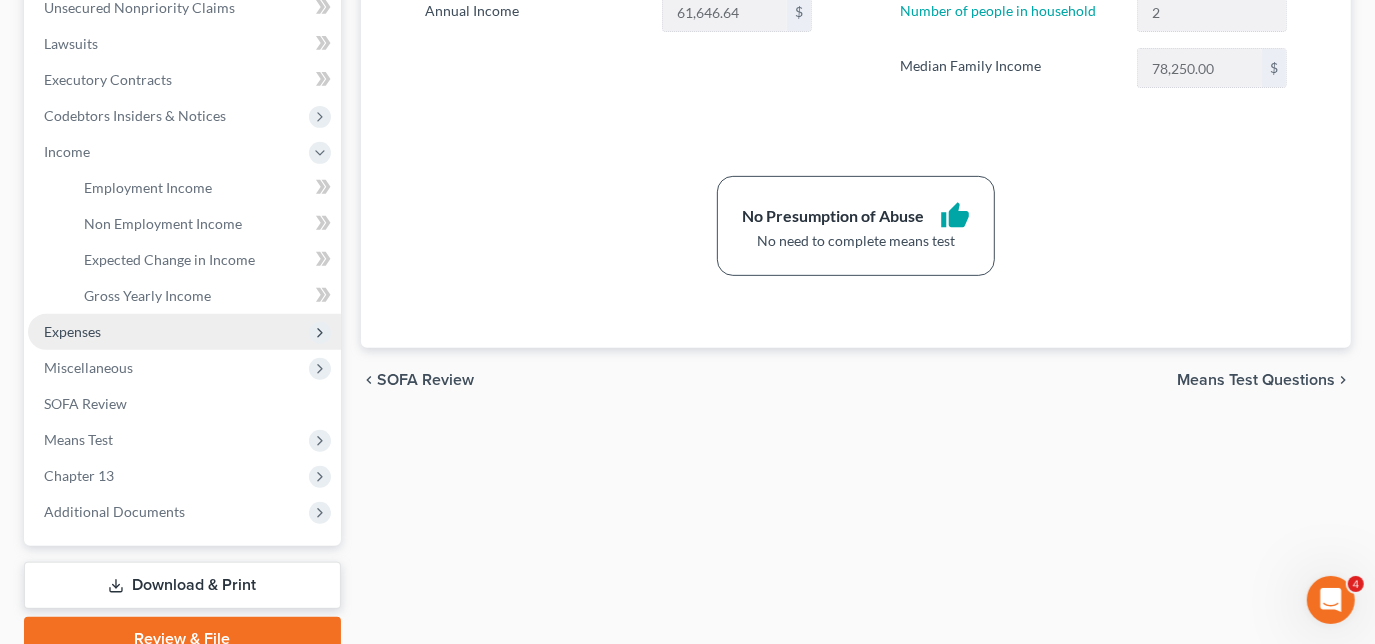 click on "Expenses" at bounding box center [184, 332] 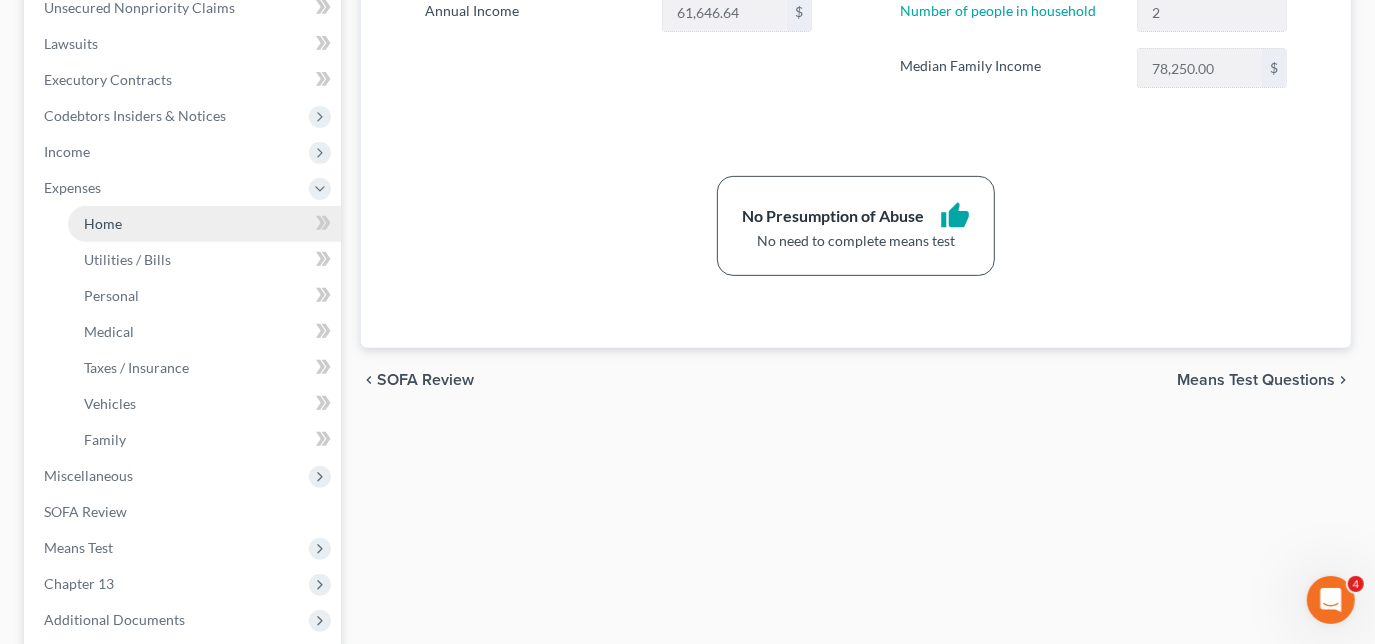 click on "Home" at bounding box center [103, 223] 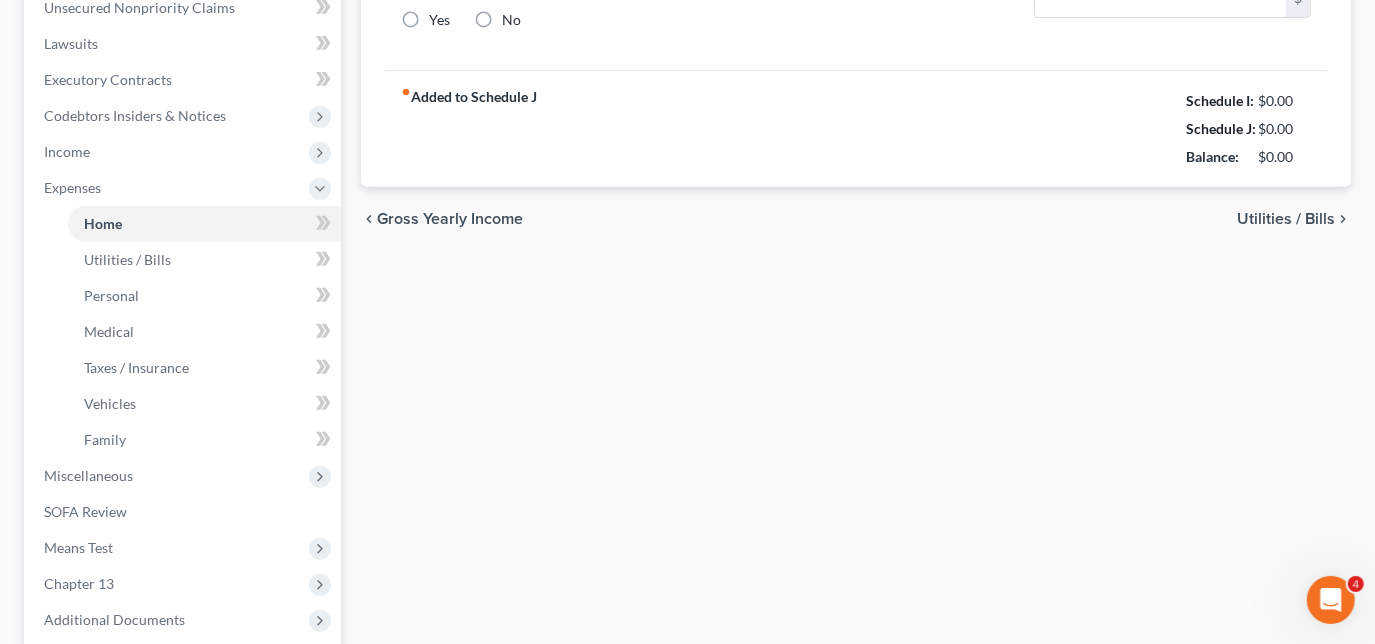 type on "0.00" 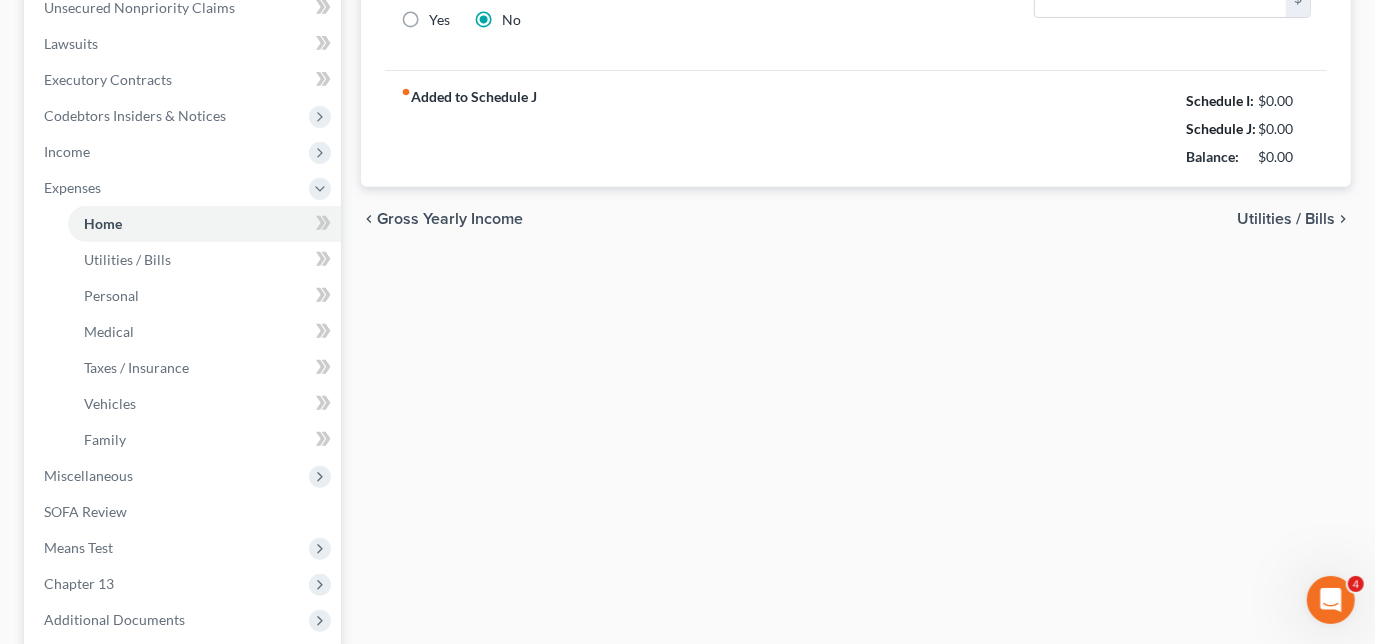 type on "0.00" 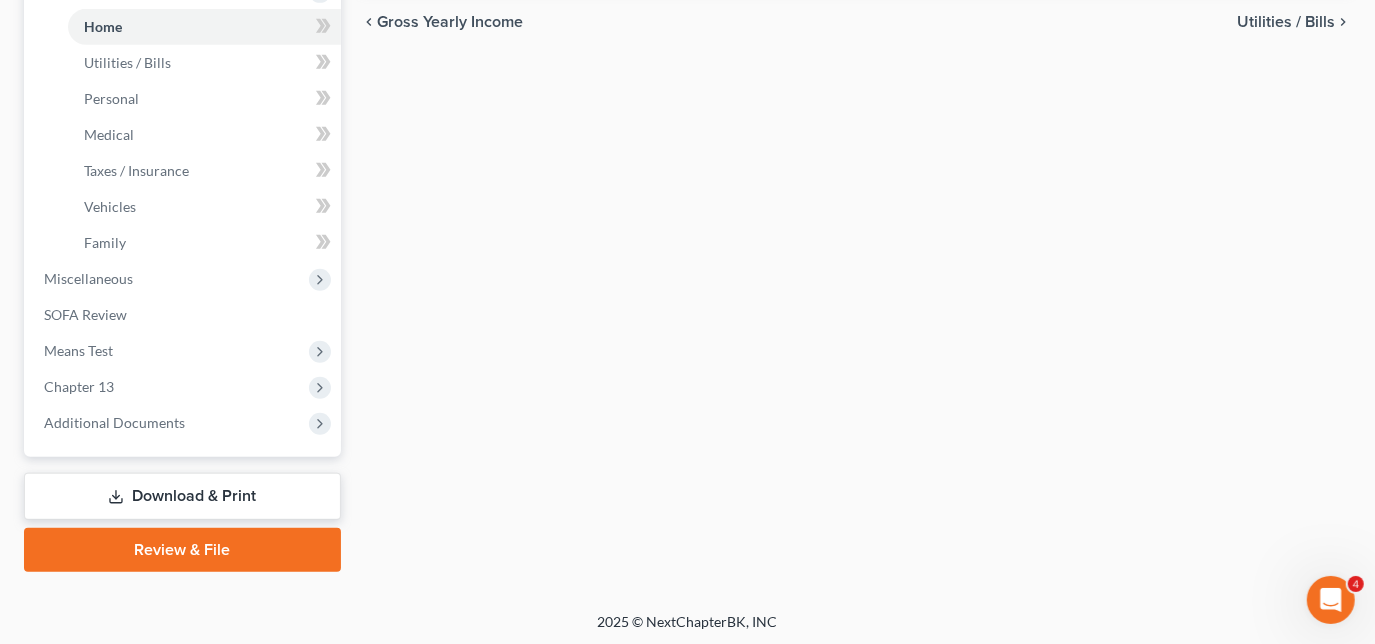 scroll, scrollTop: 706, scrollLeft: 0, axis: vertical 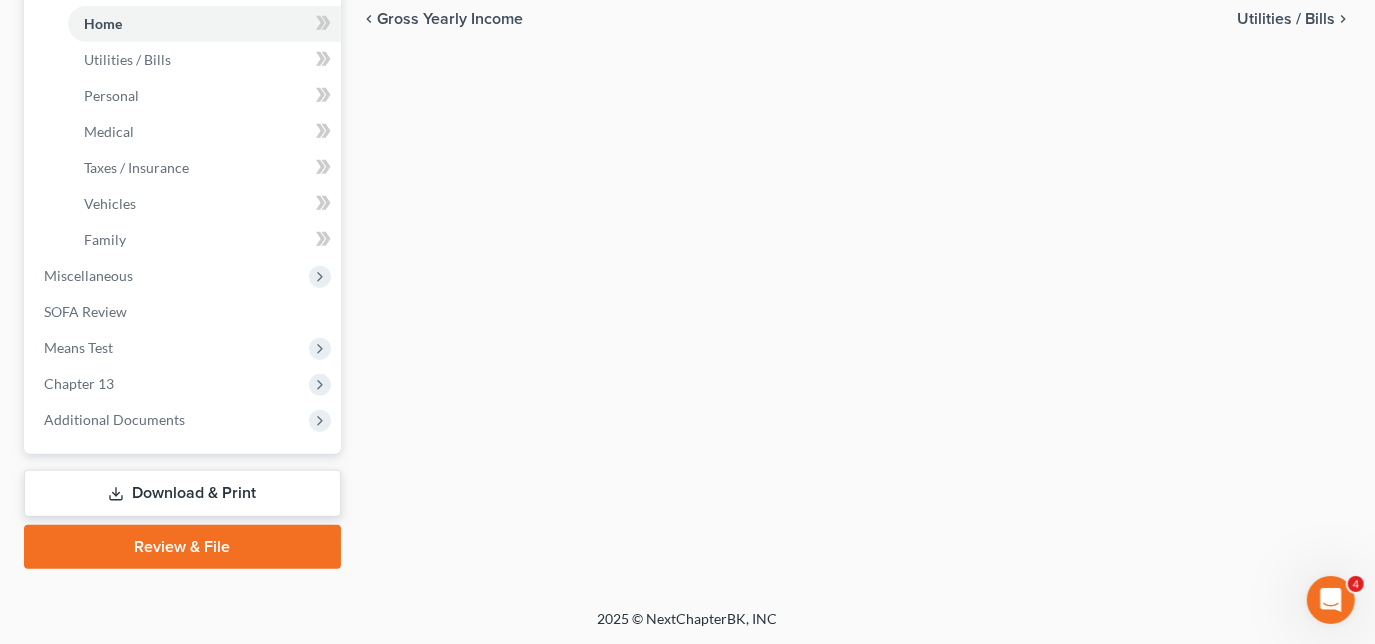 click on "Download & Print" at bounding box center (182, 493) 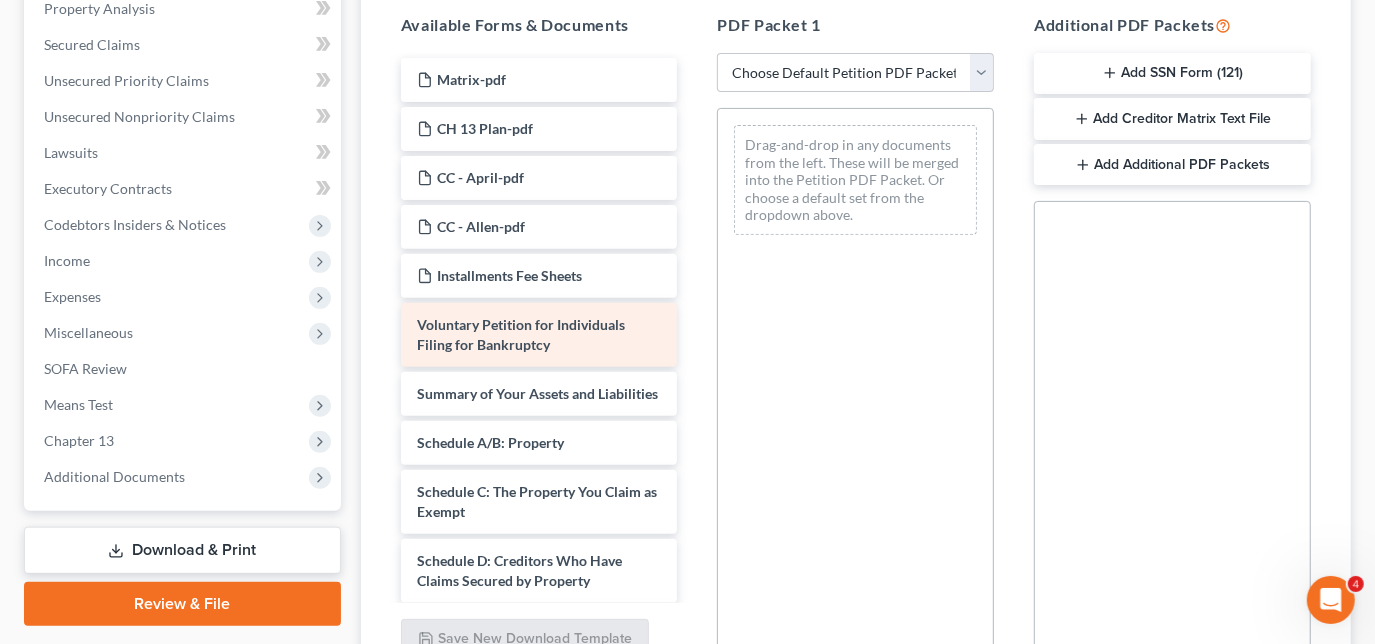 scroll, scrollTop: 454, scrollLeft: 0, axis: vertical 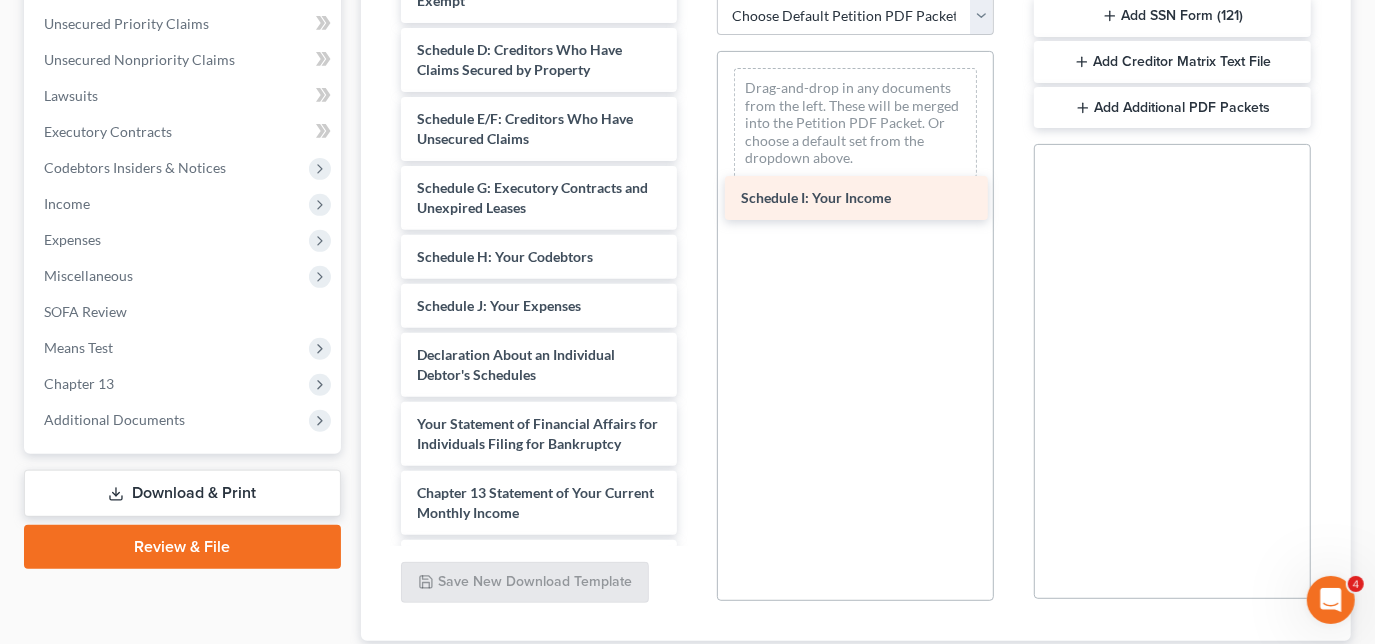 drag, startPoint x: 488, startPoint y: 325, endPoint x: 829, endPoint y: 174, distance: 372.93698 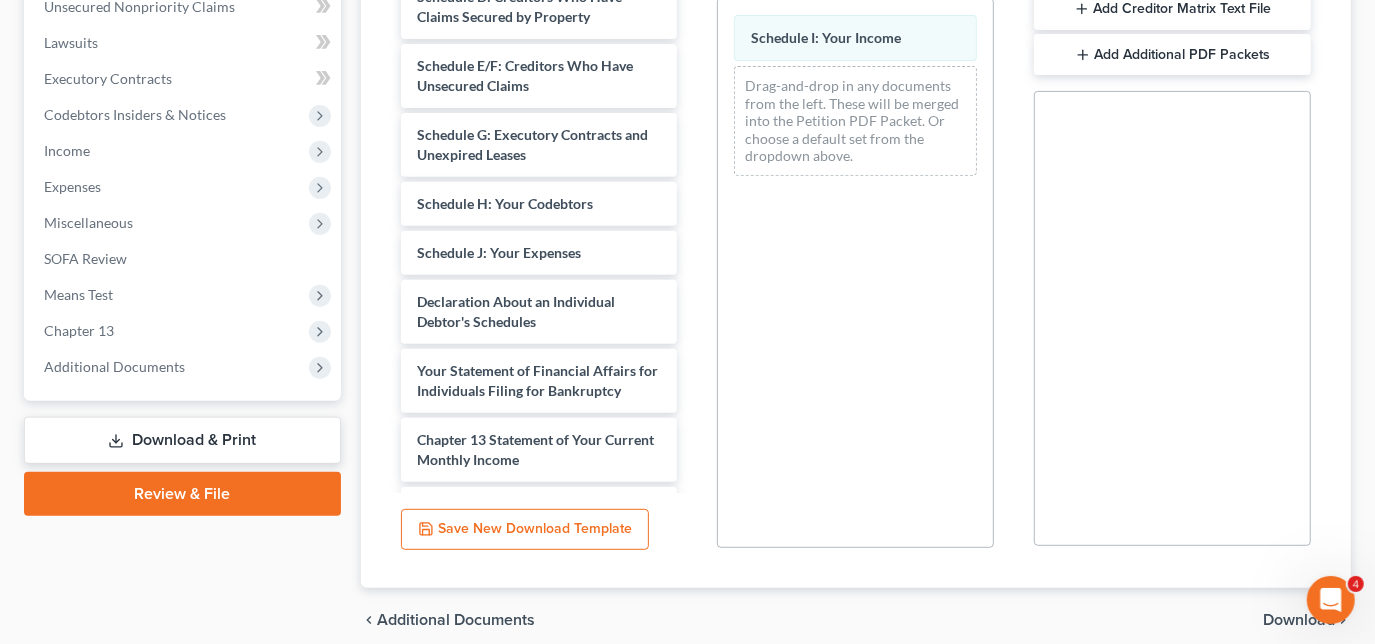 scroll, scrollTop: 589, scrollLeft: 0, axis: vertical 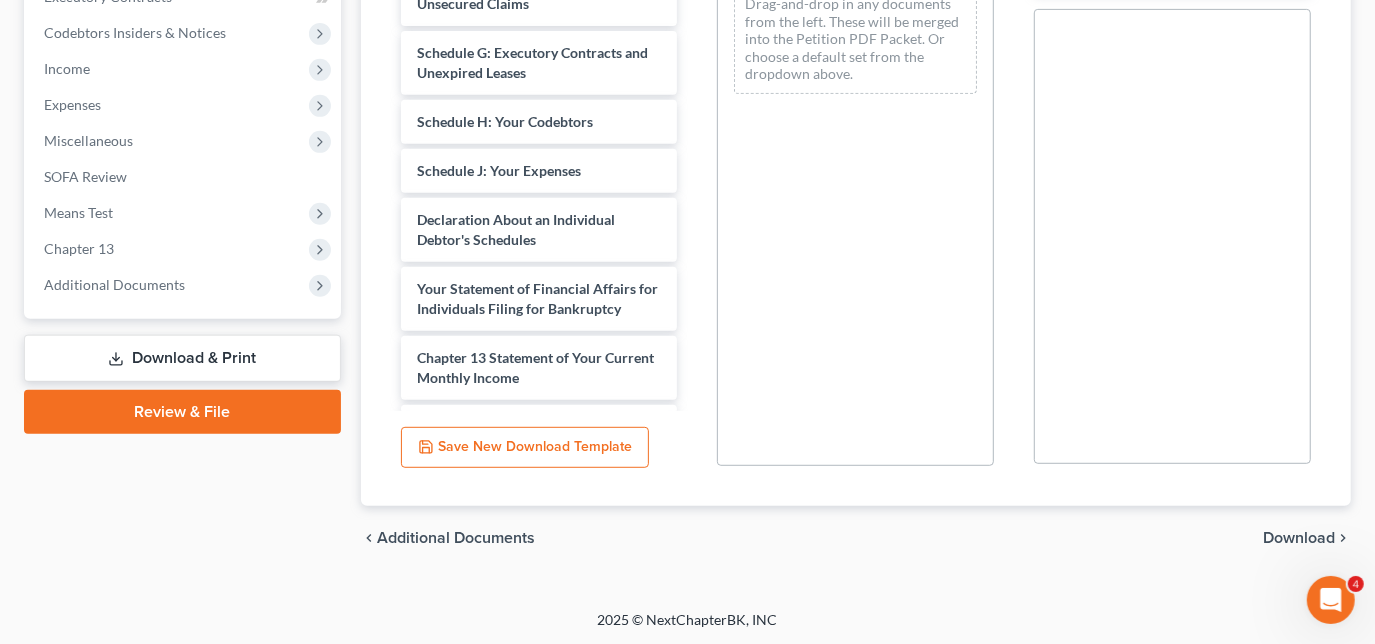 click on "Download" at bounding box center (1299, 538) 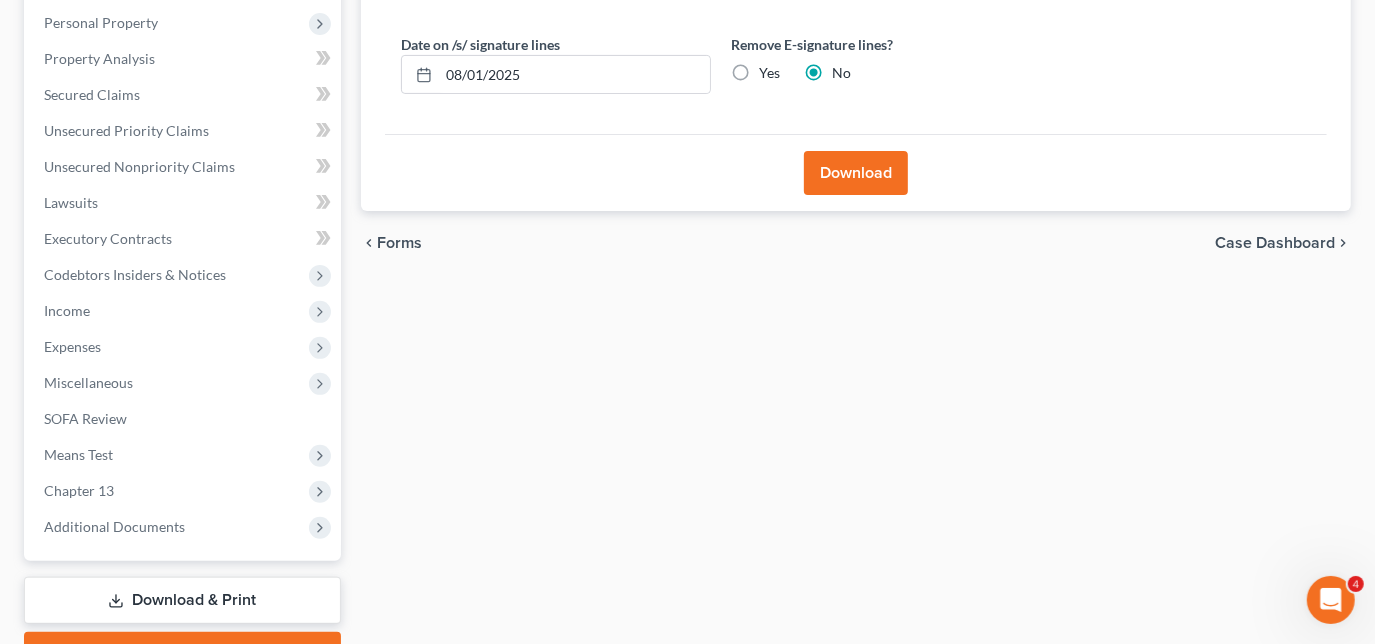 scroll, scrollTop: 181, scrollLeft: 0, axis: vertical 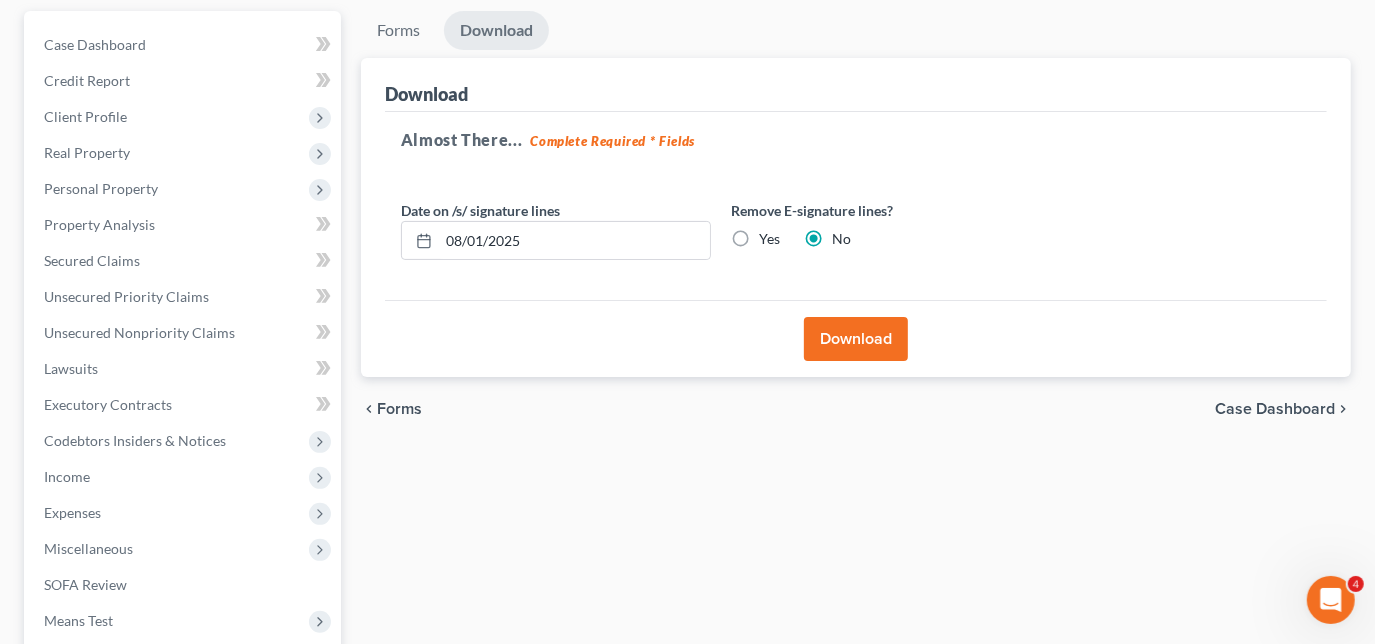 click on "Download" at bounding box center (856, 339) 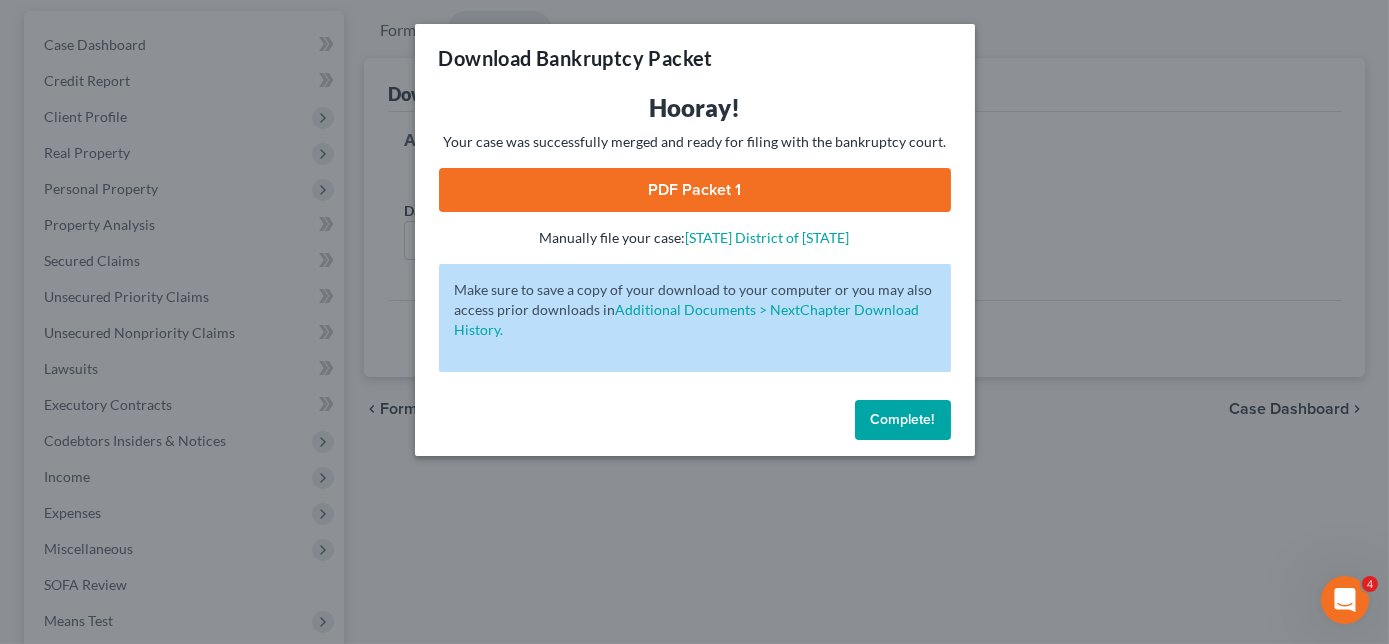 click on "PDF Packet 1" at bounding box center (695, 190) 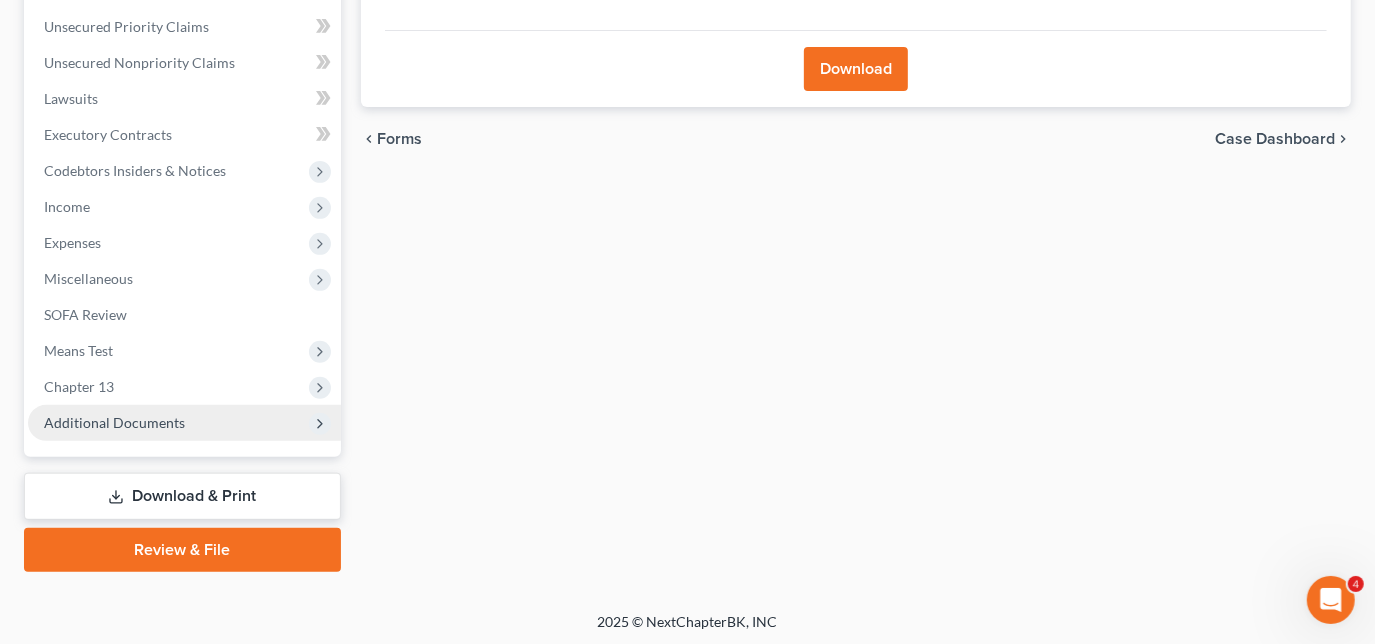 scroll, scrollTop: 453, scrollLeft: 0, axis: vertical 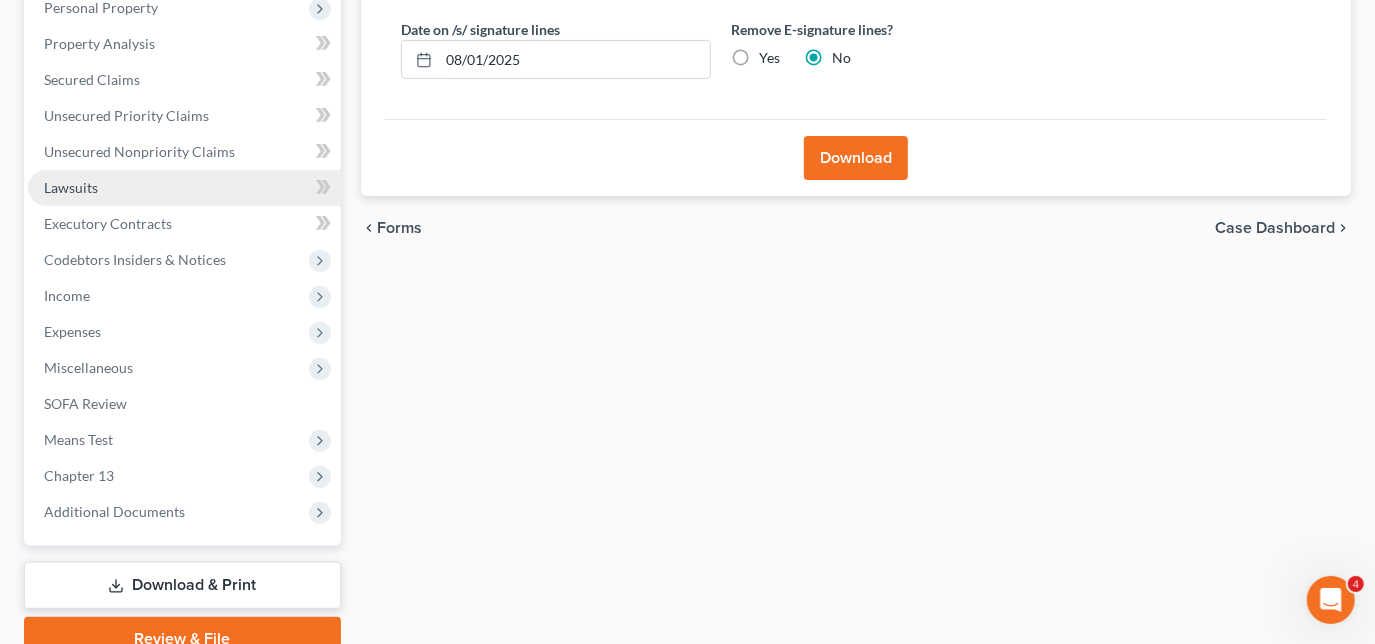 click on "Lawsuits" at bounding box center (71, 187) 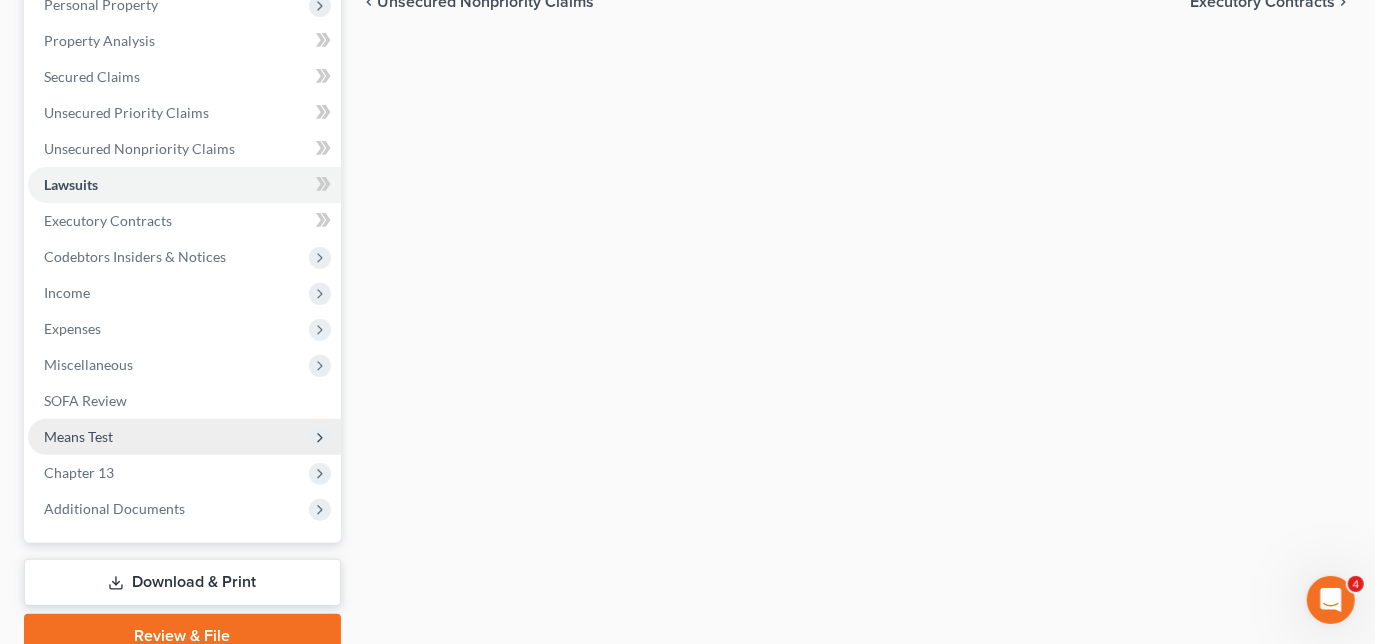 scroll, scrollTop: 453, scrollLeft: 0, axis: vertical 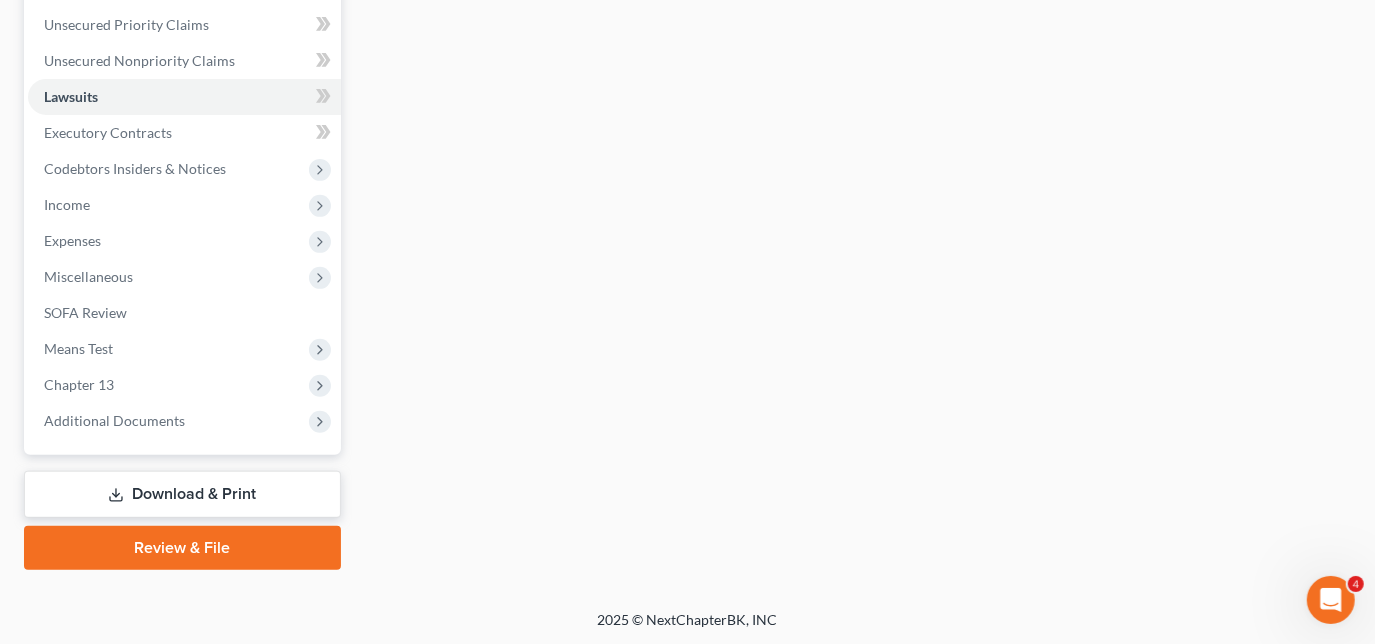 click on "Download & Print" at bounding box center [182, 494] 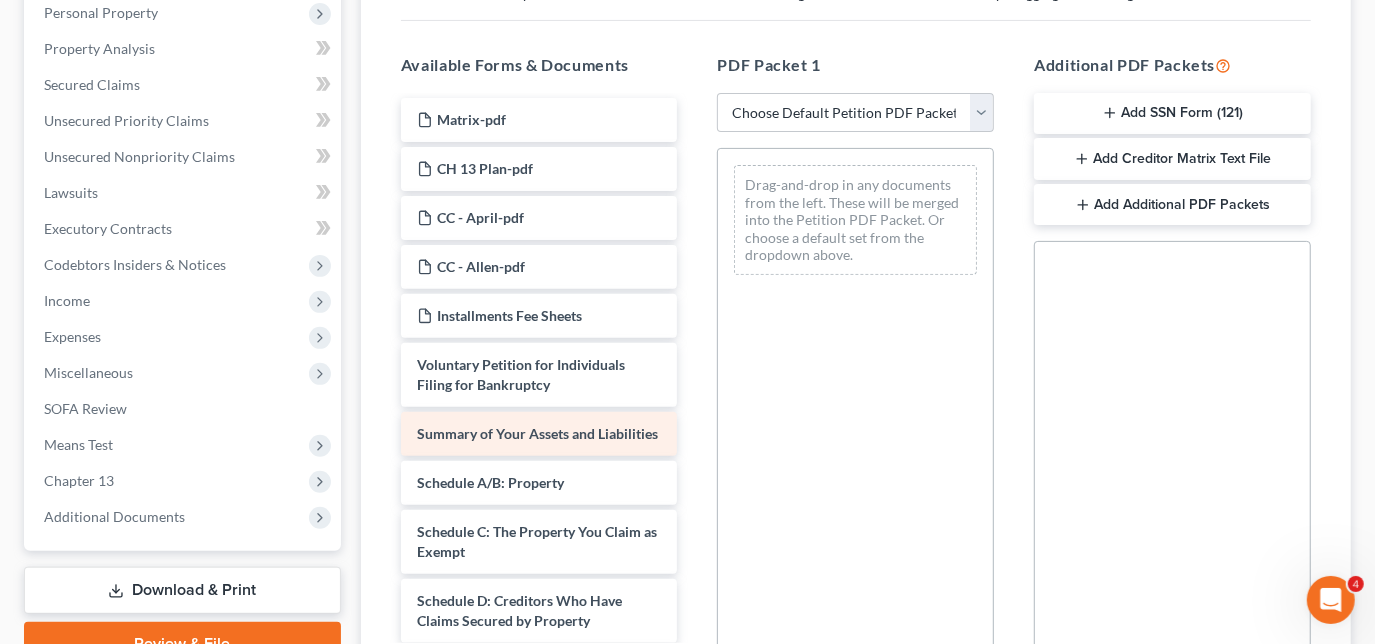 scroll, scrollTop: 363, scrollLeft: 0, axis: vertical 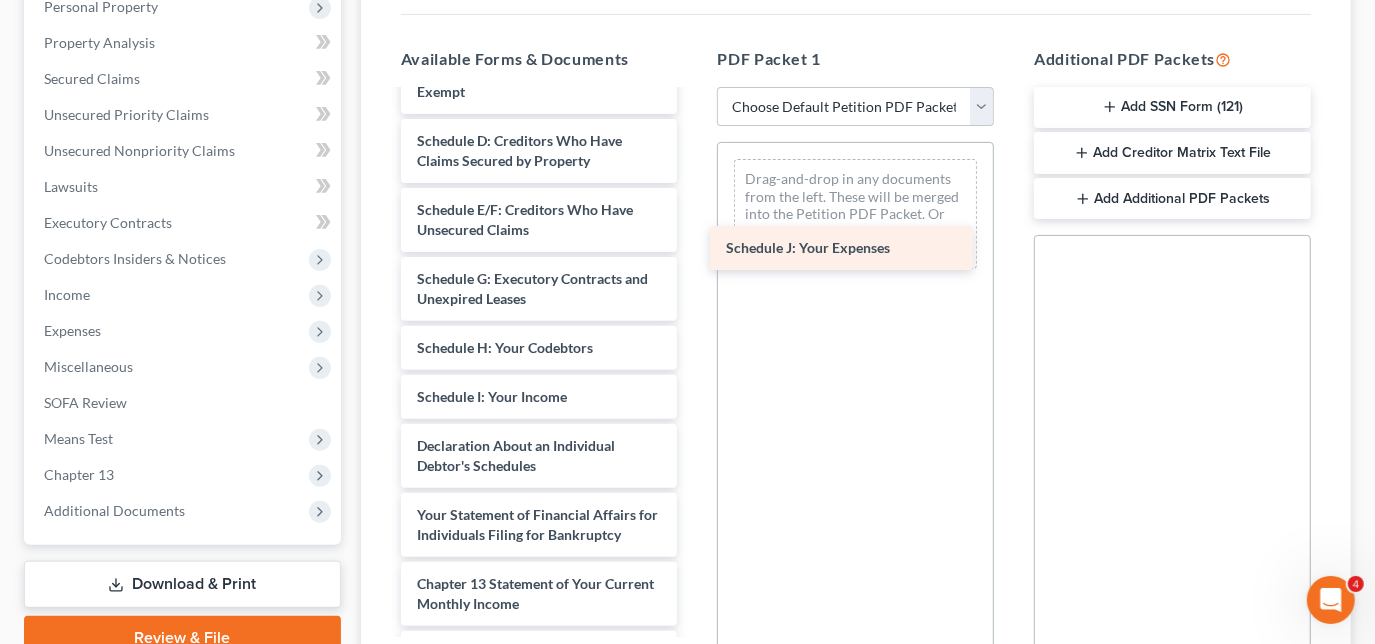 drag, startPoint x: 483, startPoint y: 463, endPoint x: 792, endPoint y: 248, distance: 376.43857 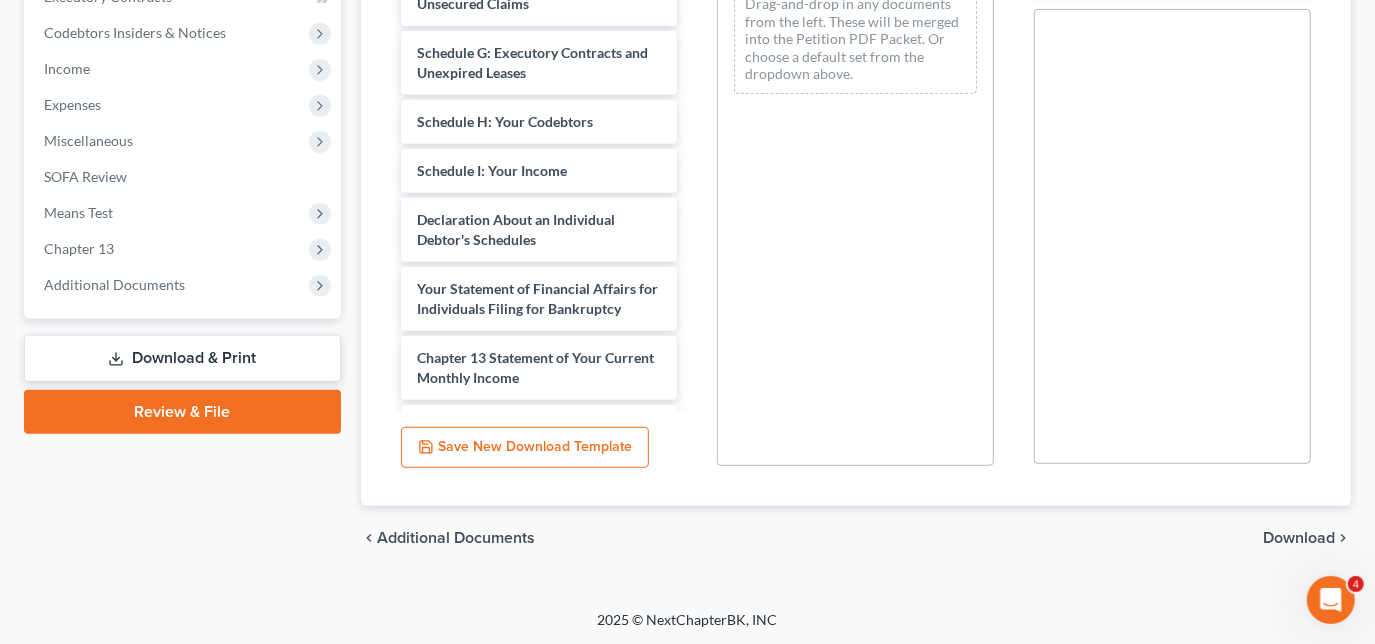 click on "Download" at bounding box center (1299, 538) 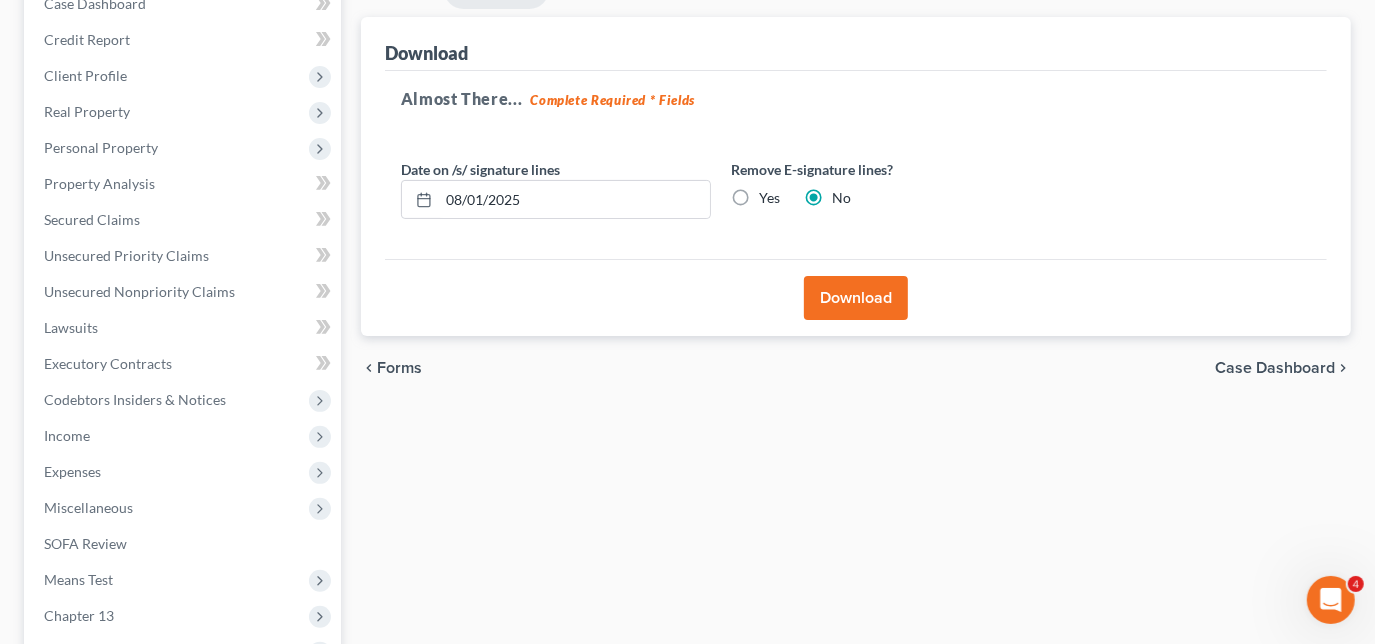 scroll, scrollTop: 181, scrollLeft: 0, axis: vertical 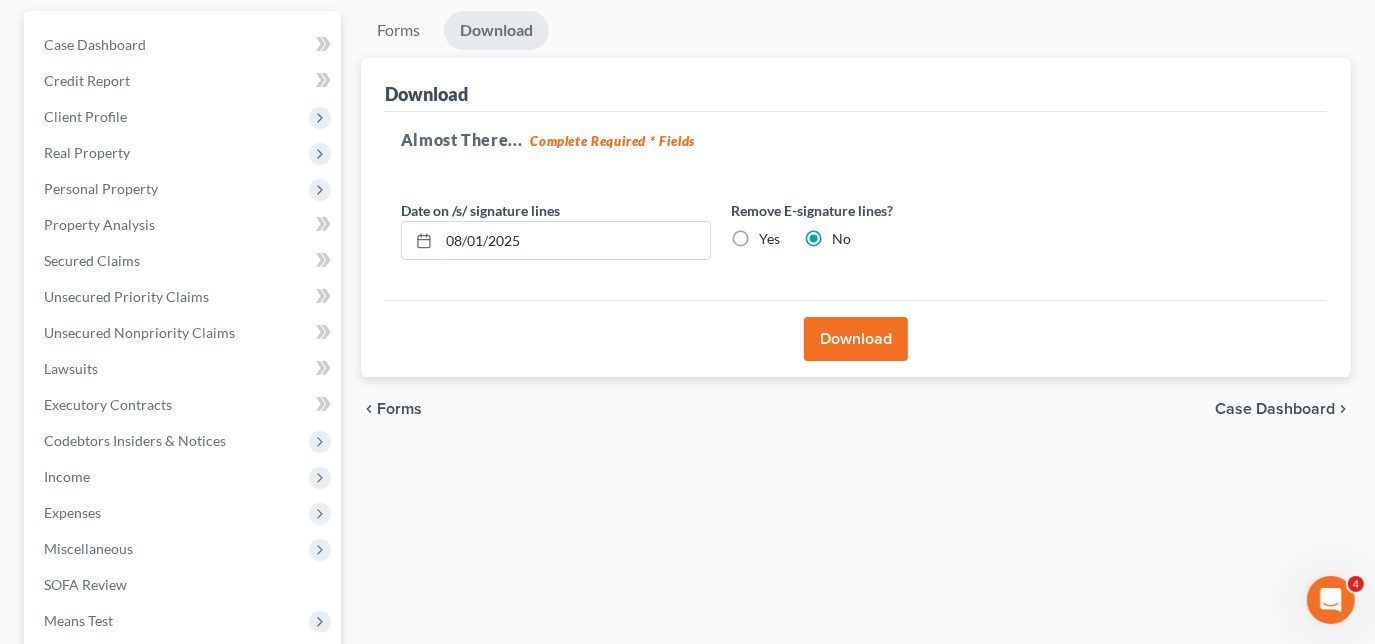 click on "Download" at bounding box center [856, 339] 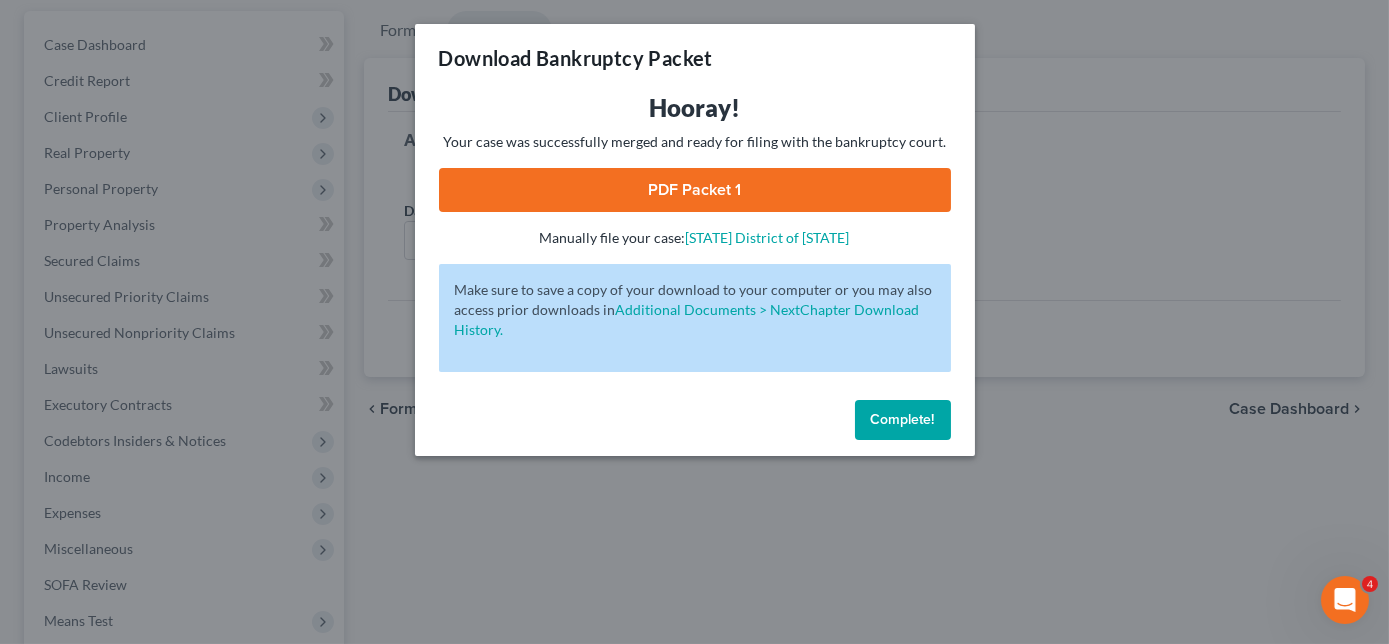 click on "PDF Packet 1" at bounding box center (695, 190) 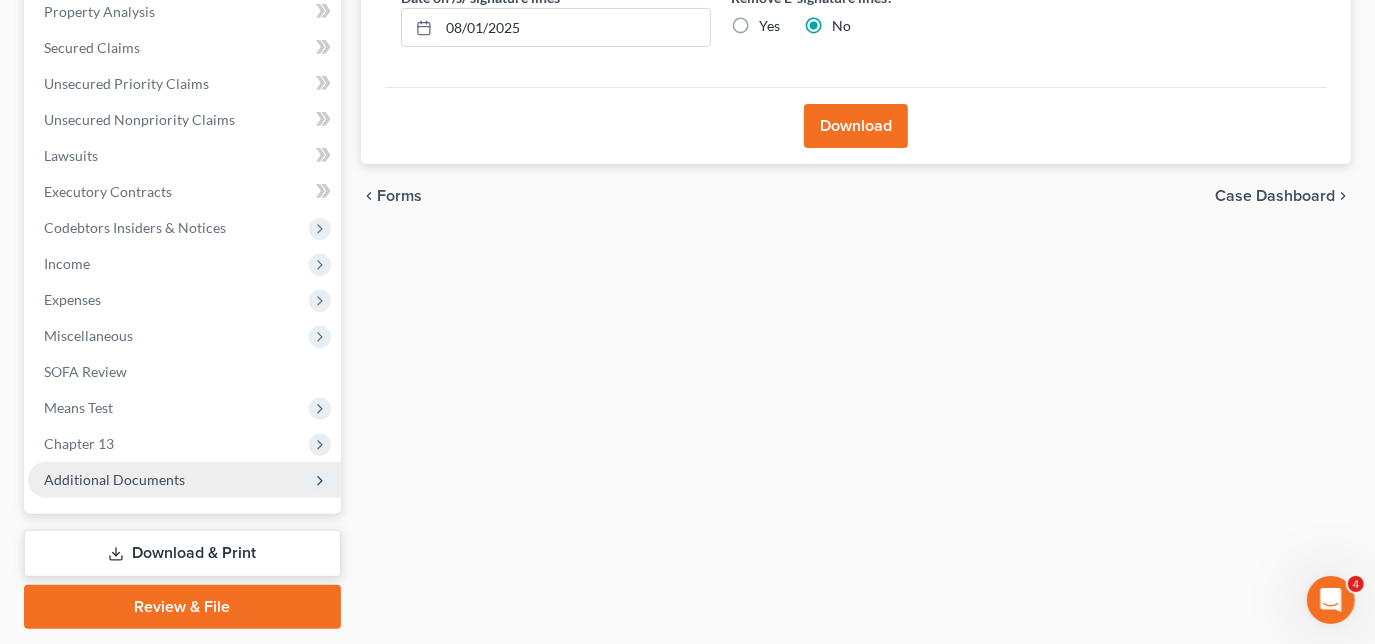 scroll, scrollTop: 453, scrollLeft: 0, axis: vertical 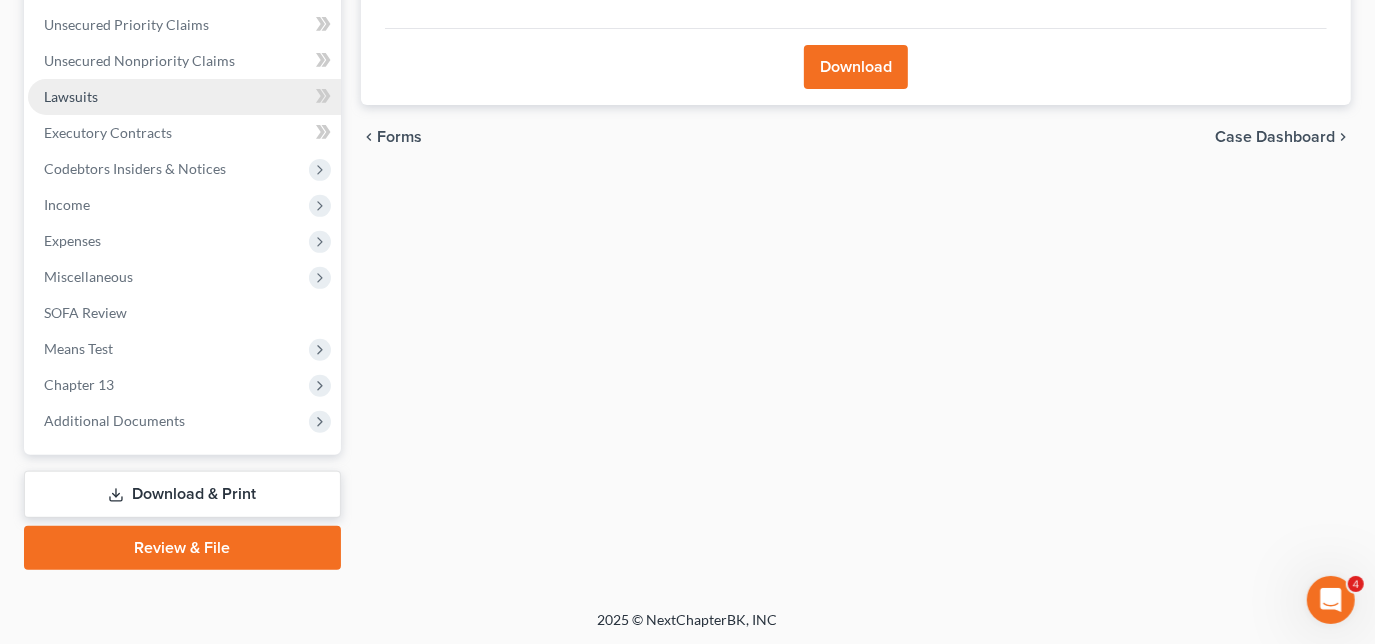click on "Lawsuits" at bounding box center (71, 96) 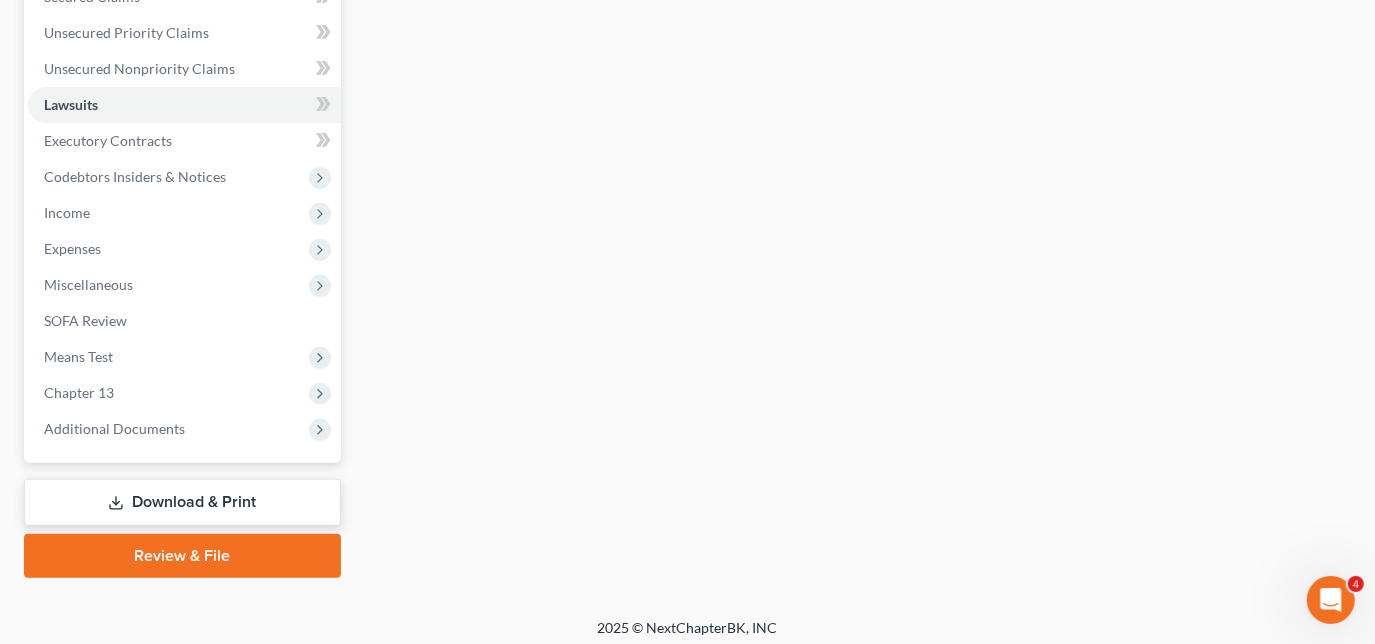 scroll, scrollTop: 453, scrollLeft: 0, axis: vertical 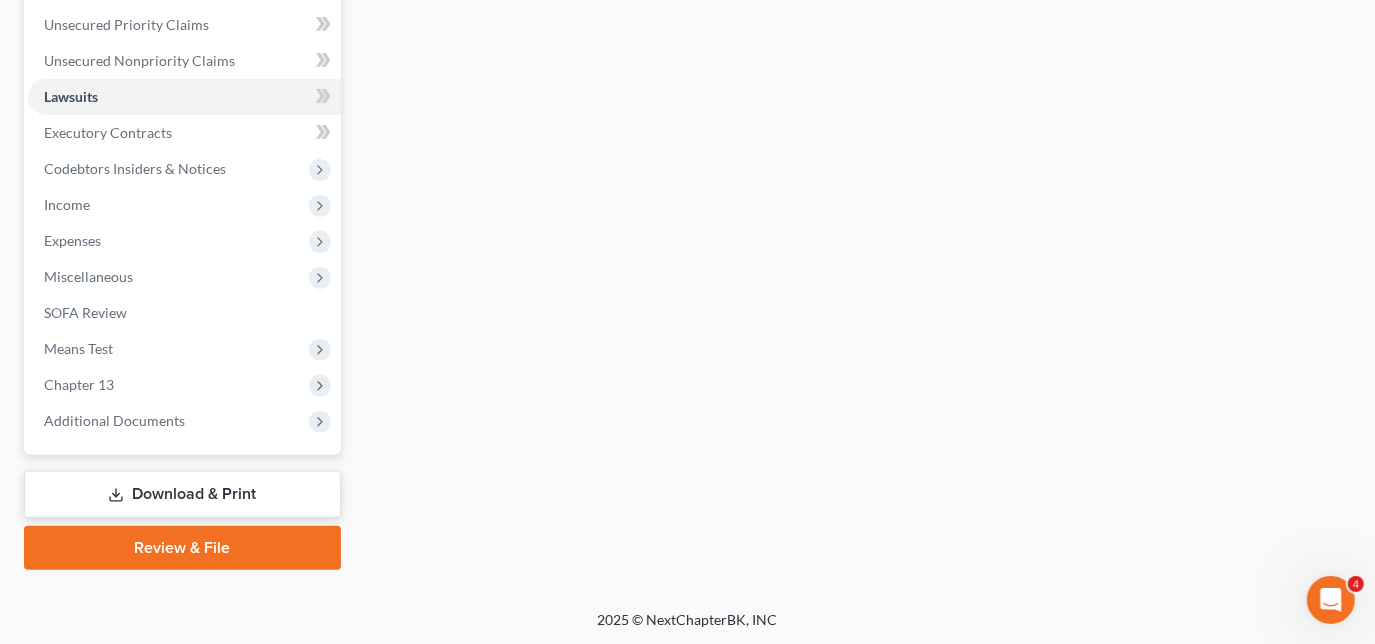 click on "Download & Print" at bounding box center (182, 494) 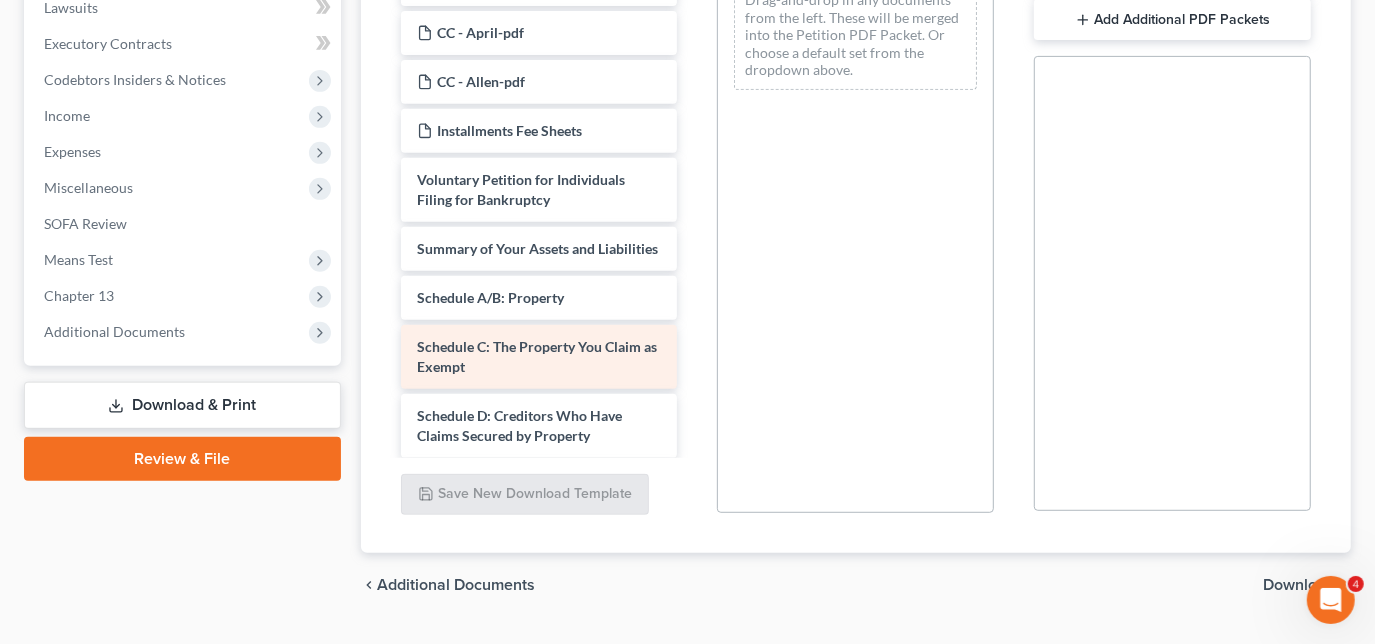 scroll, scrollTop: 545, scrollLeft: 0, axis: vertical 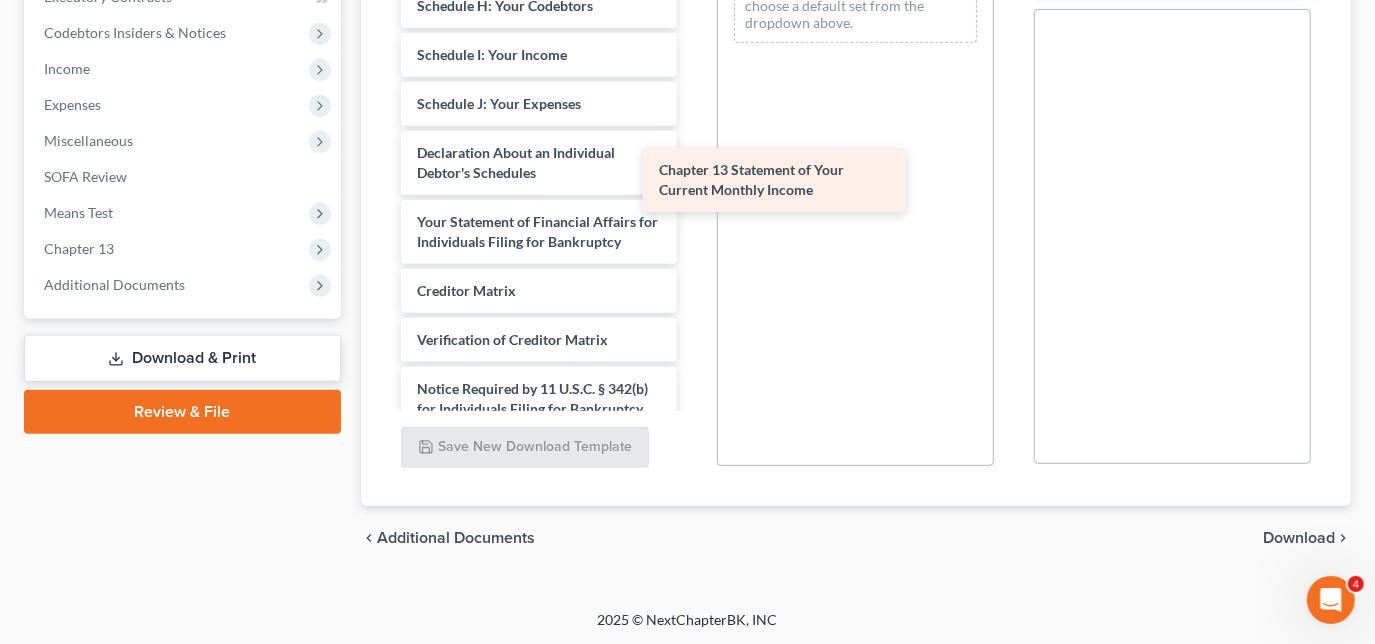 drag, startPoint x: 544, startPoint y: 309, endPoint x: 792, endPoint y: 164, distance: 287.27863 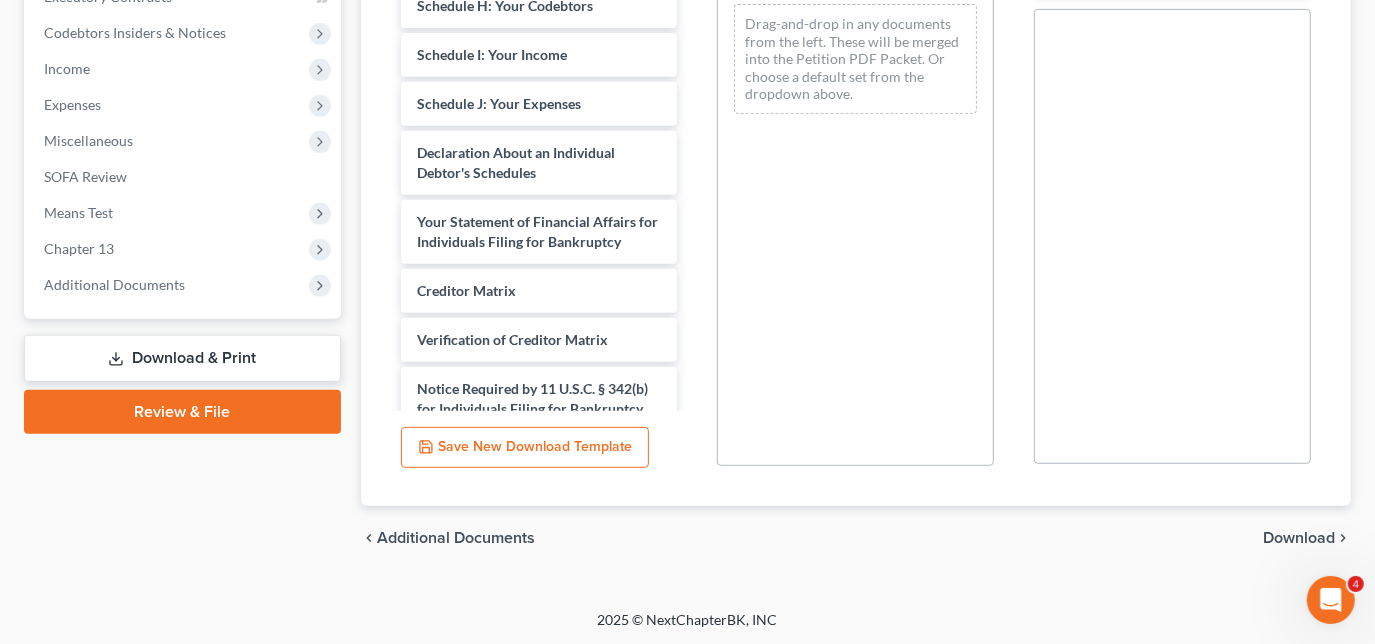 click on "Download" at bounding box center [1299, 538] 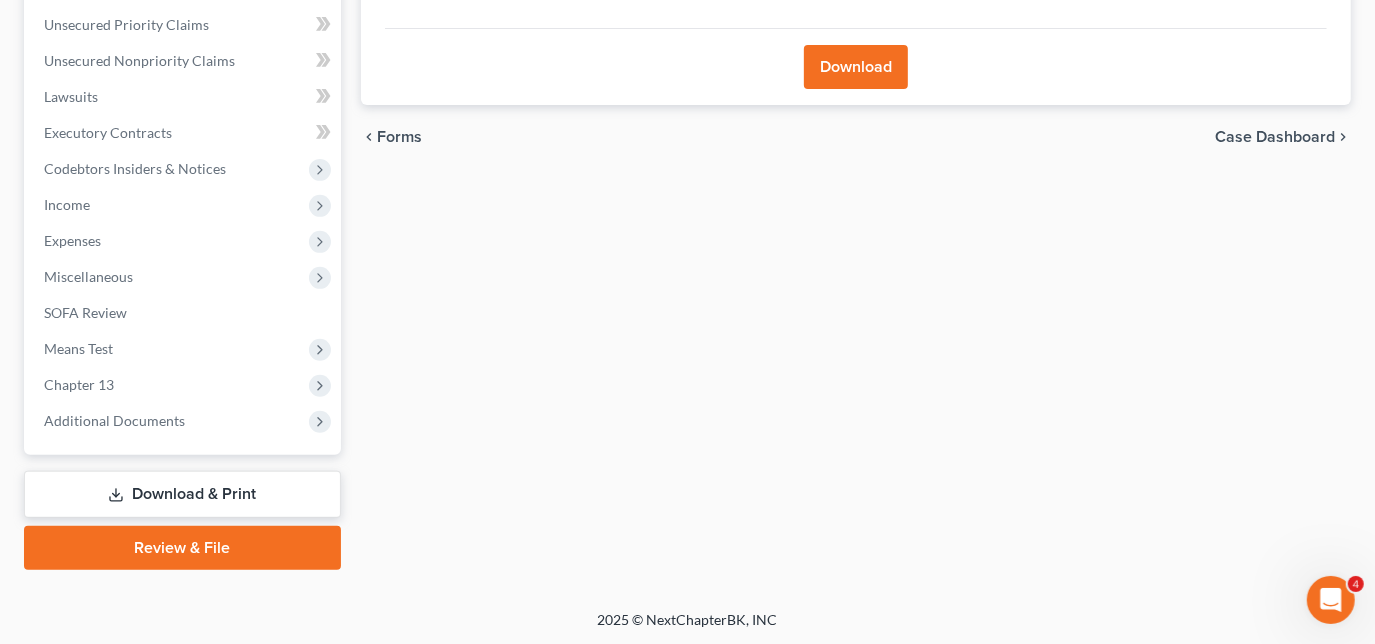 click on "Download" at bounding box center [856, 67] 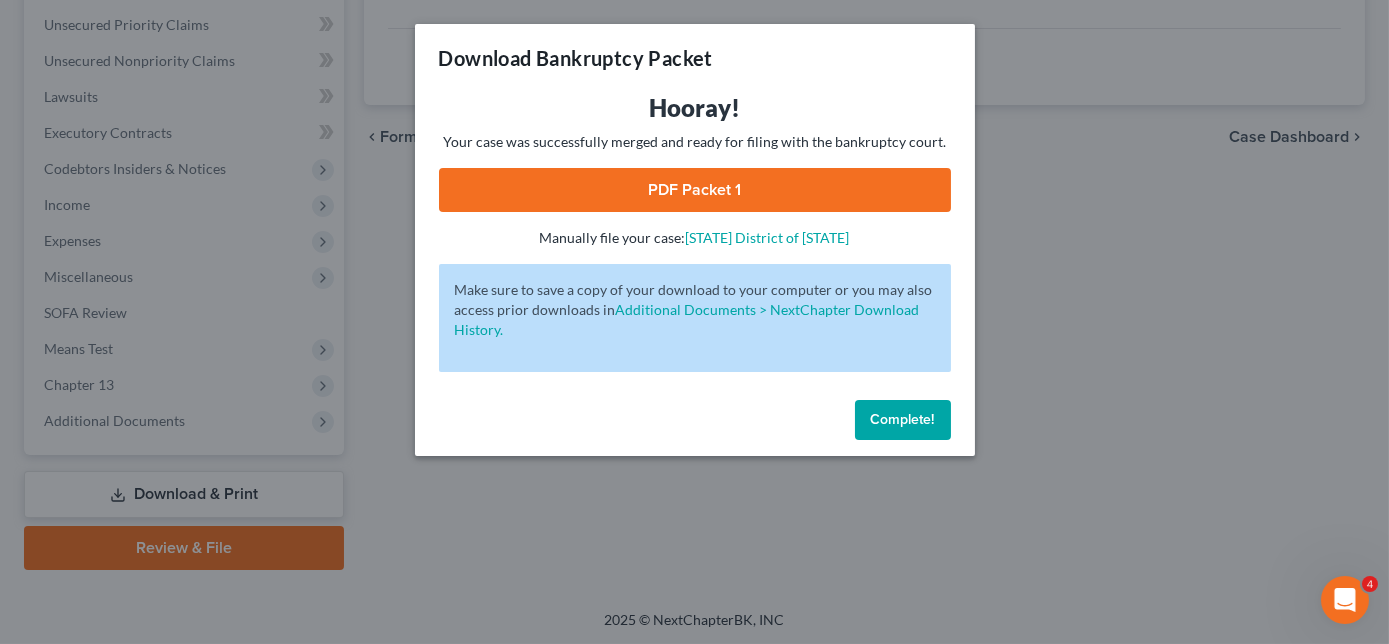 click on "PDF Packet 1" at bounding box center (695, 190) 